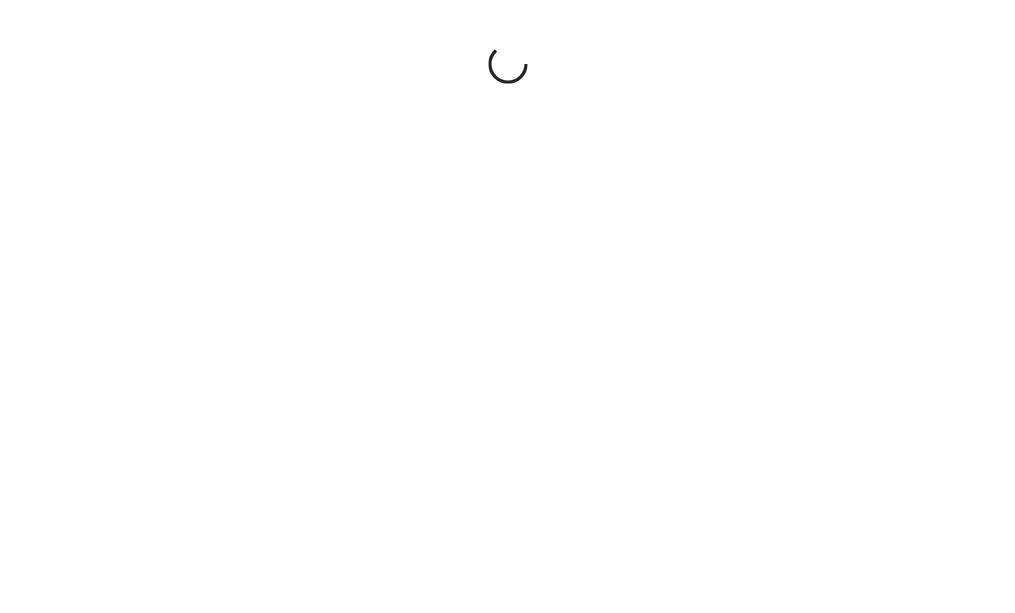 scroll, scrollTop: 0, scrollLeft: 0, axis: both 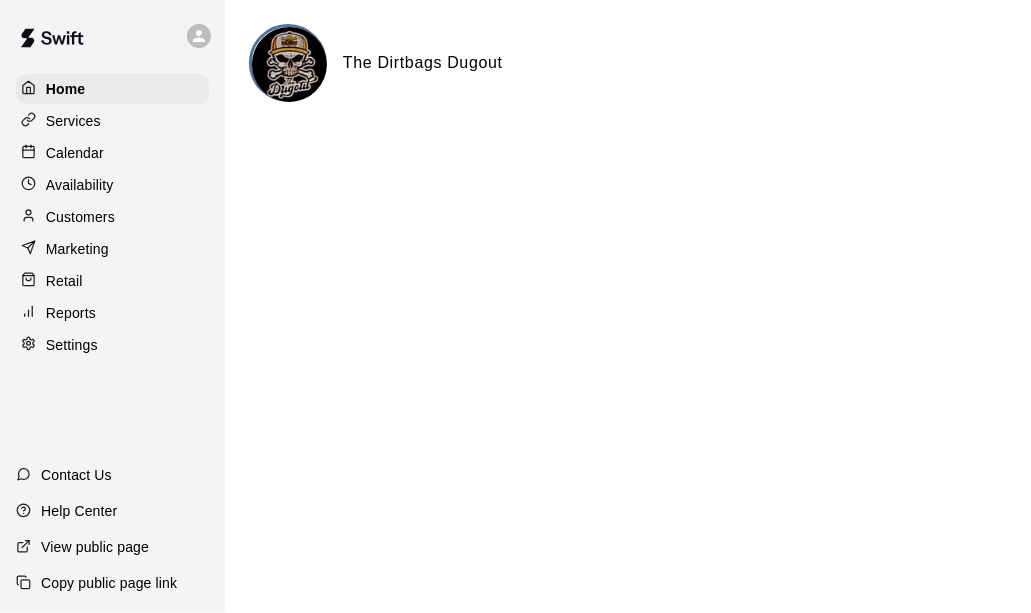 click on "Settings" at bounding box center [72, 345] 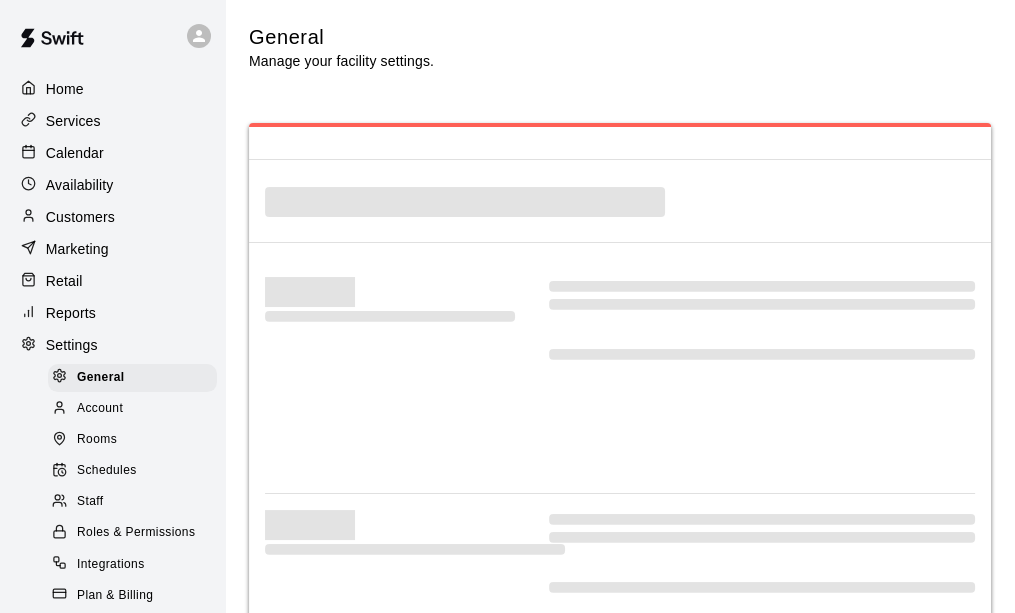 click on "Services" at bounding box center (73, 121) 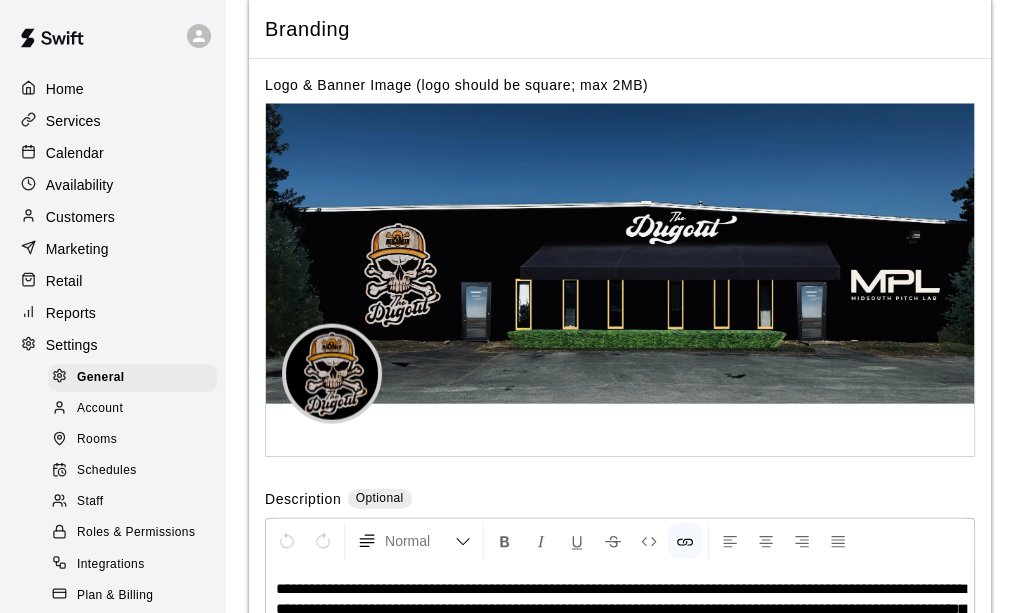 scroll, scrollTop: 0, scrollLeft: 0, axis: both 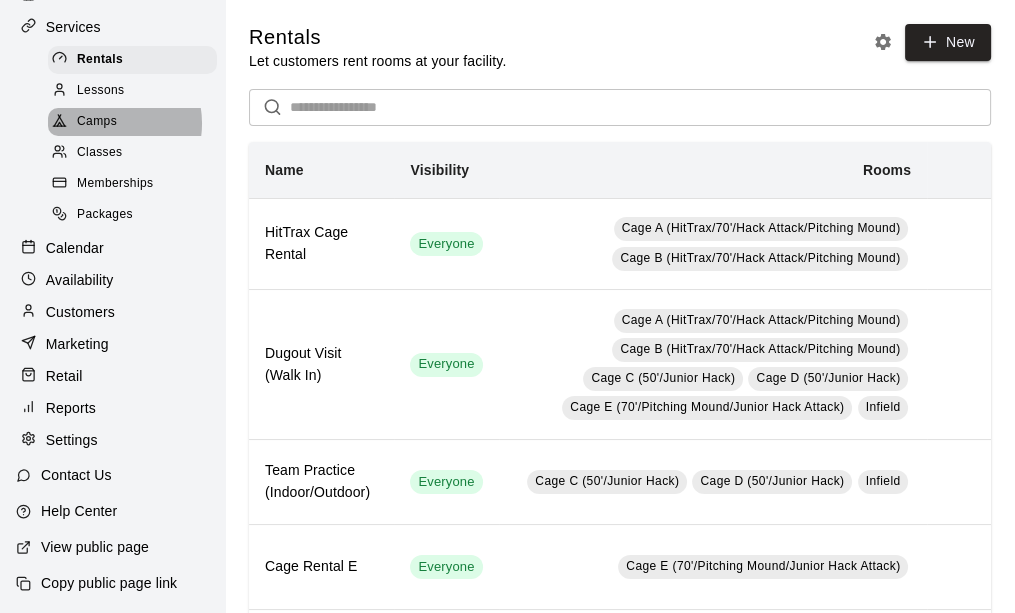 click on "Camps" at bounding box center (97, 122) 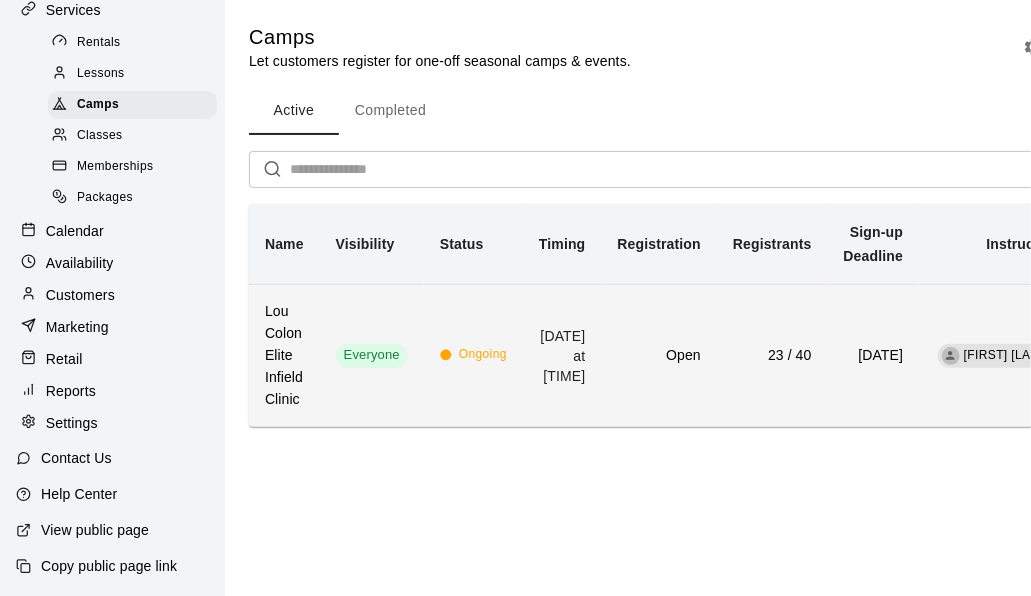 click on "Open" at bounding box center [659, 355] 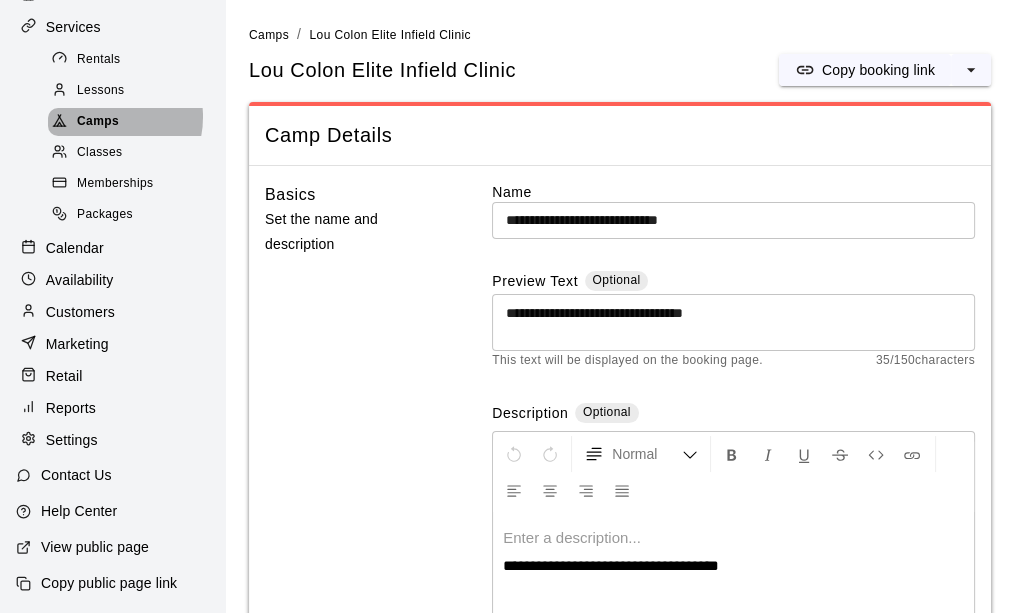 click on "Camps" at bounding box center (98, 122) 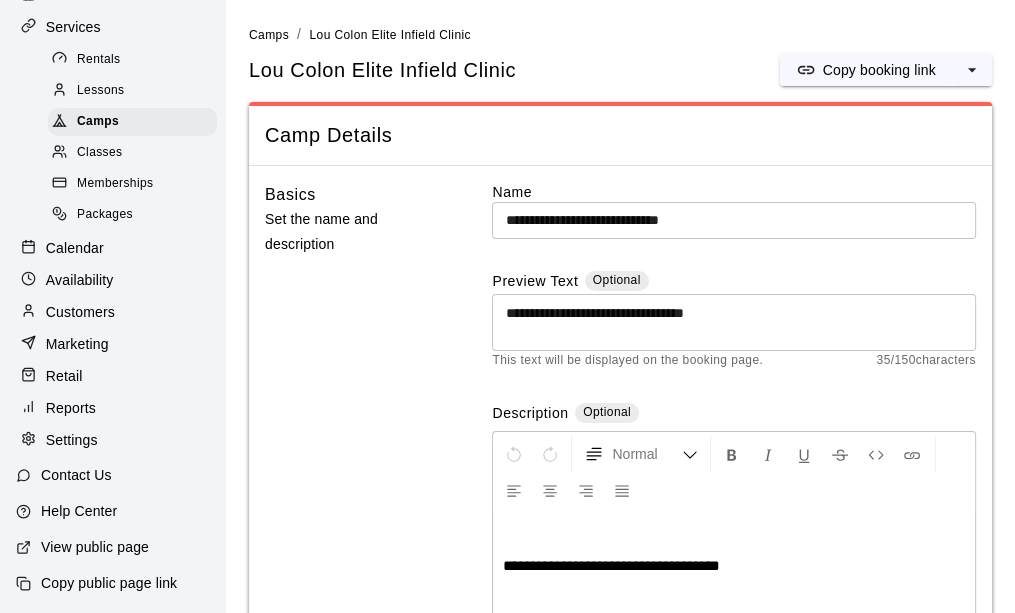 scroll, scrollTop: 241, scrollLeft: 0, axis: vertical 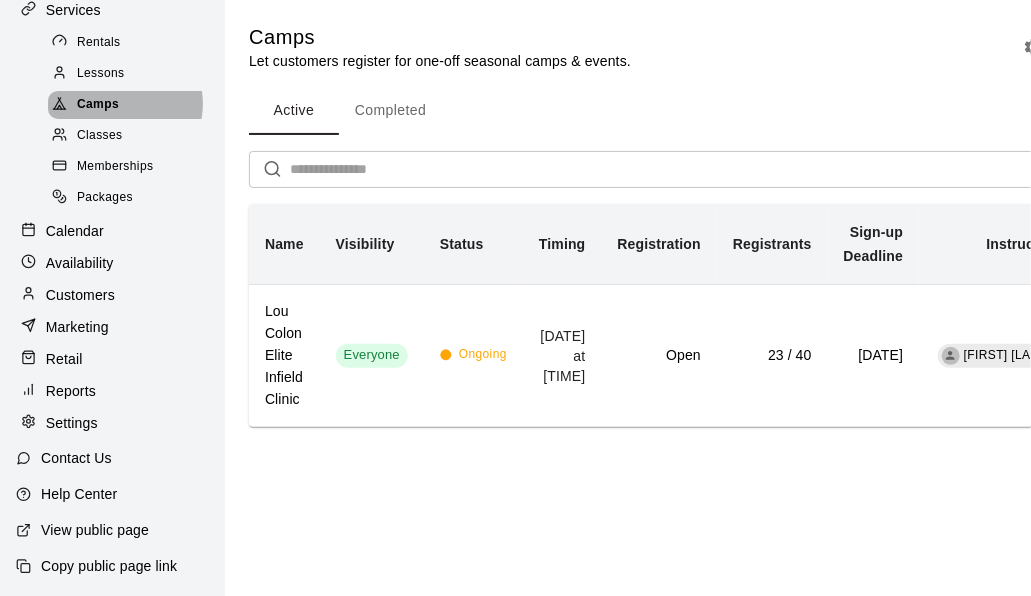 click on "Camps" at bounding box center (132, 105) 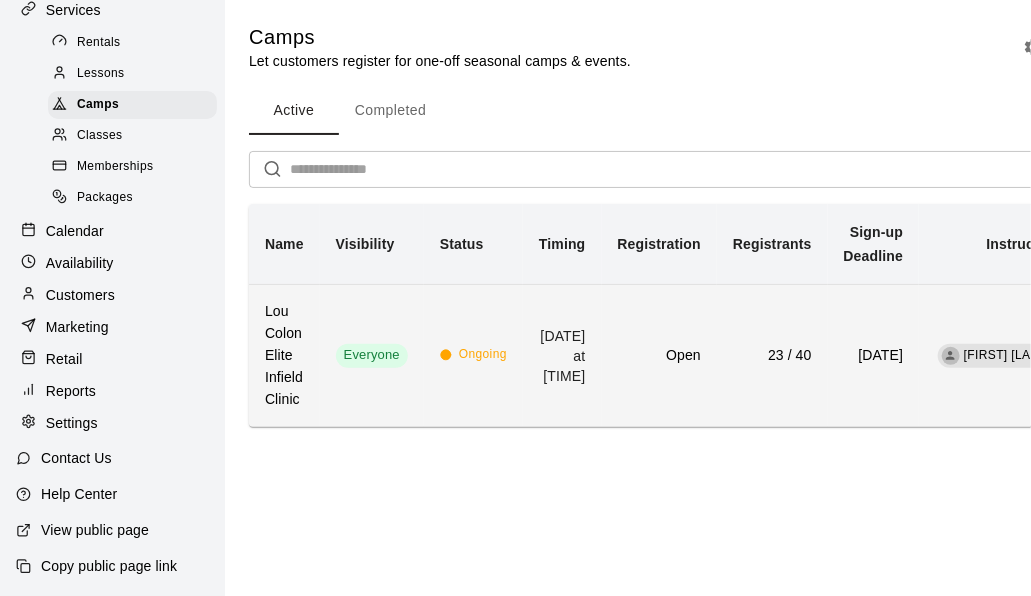 click on "23 / 40" at bounding box center (772, 355) 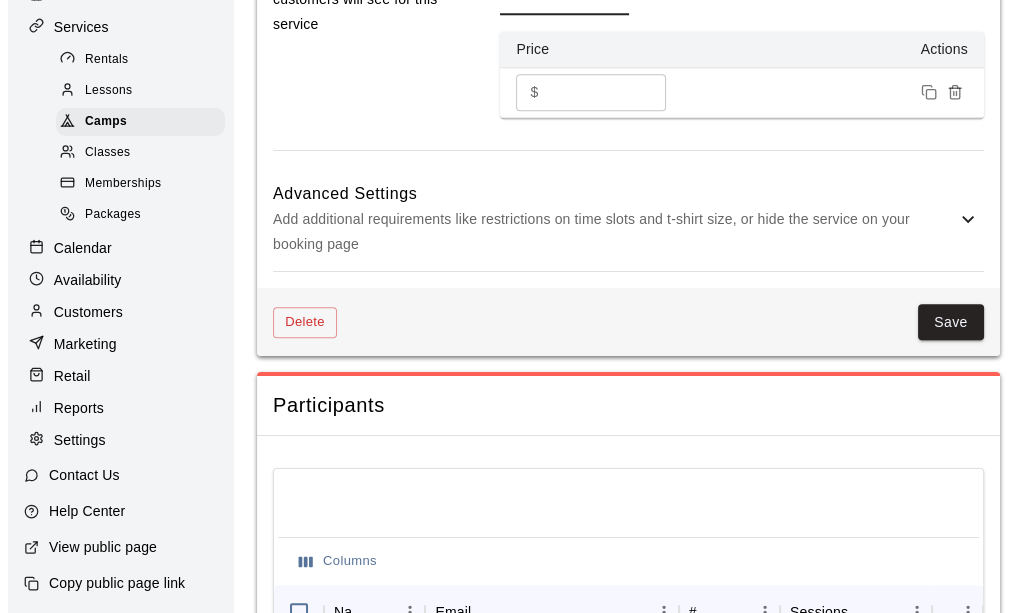 scroll, scrollTop: 2118, scrollLeft: 0, axis: vertical 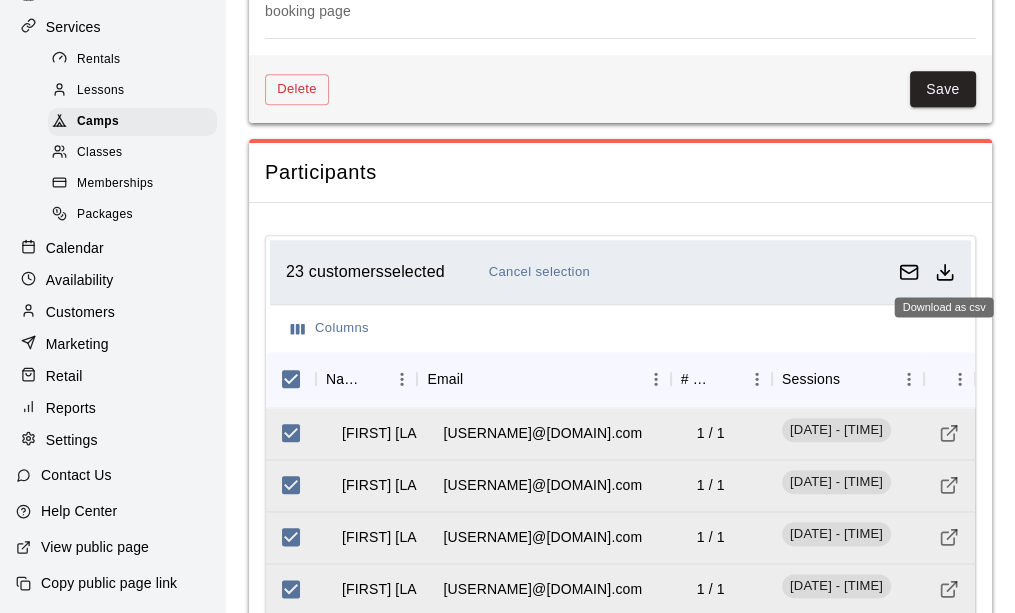 click 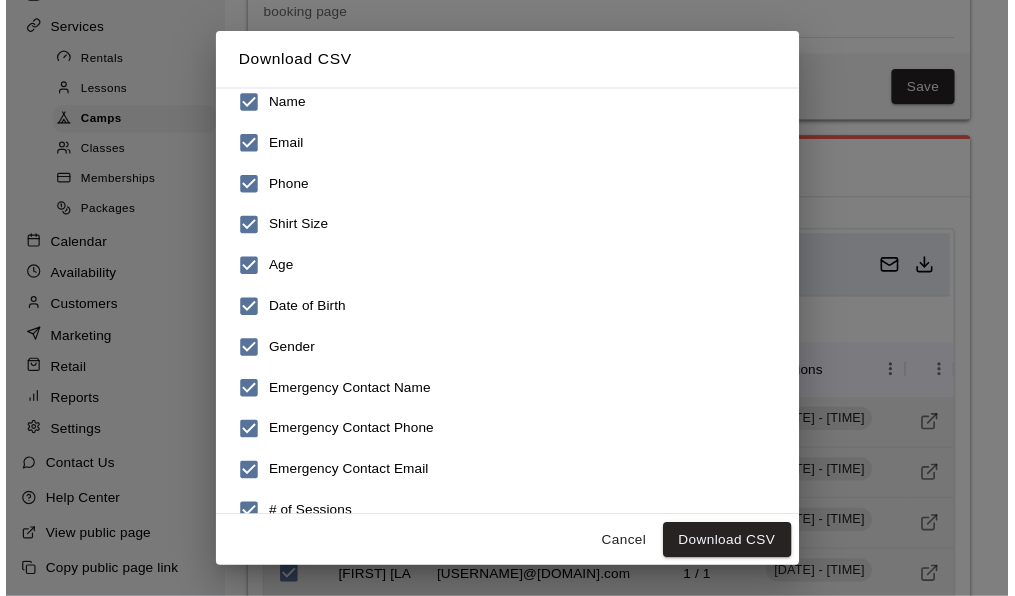 scroll, scrollTop: 166, scrollLeft: 0, axis: vertical 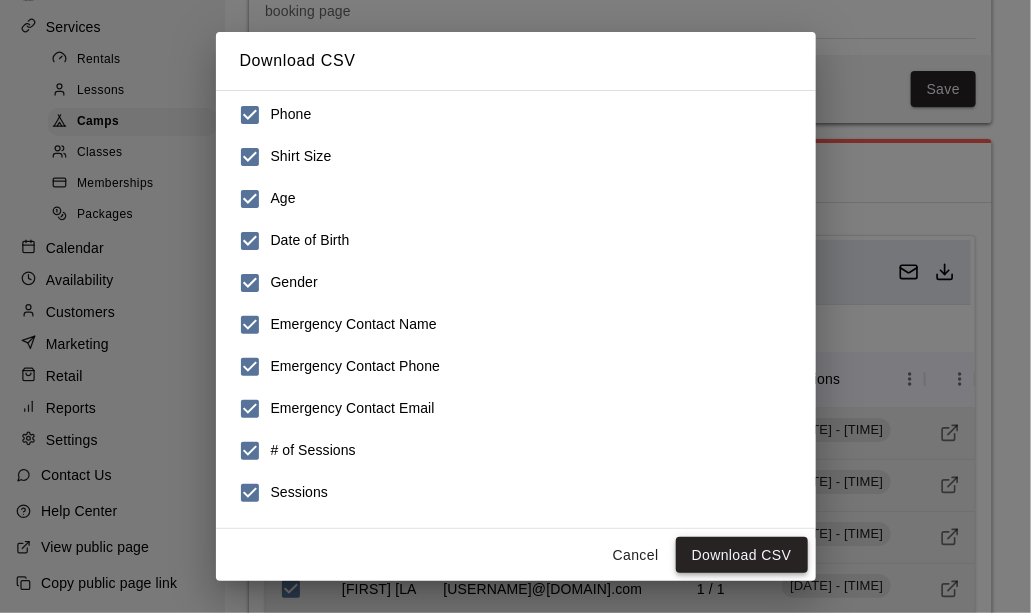 click on "Download CSV" at bounding box center (742, 555) 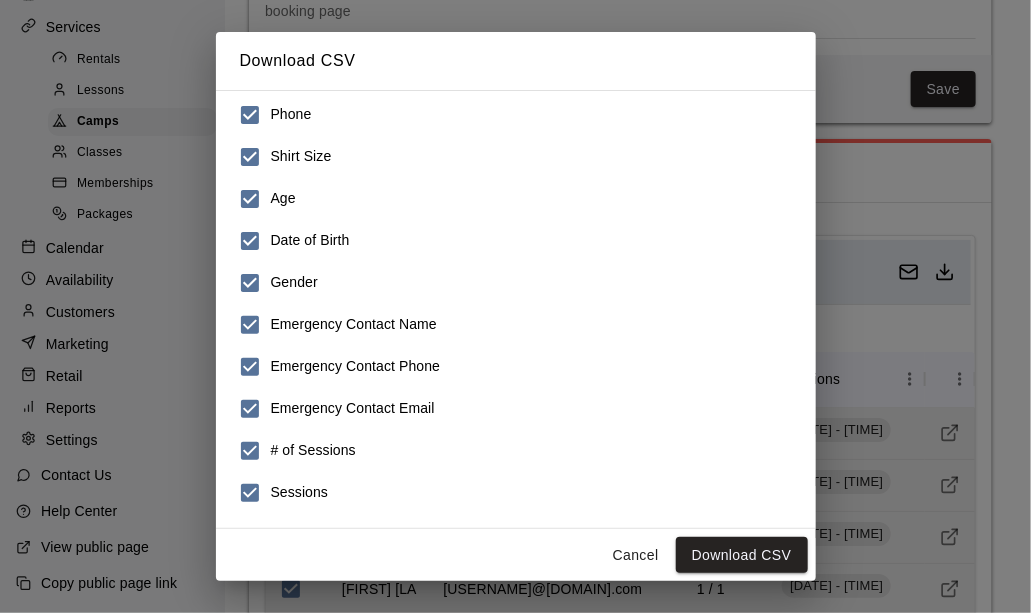 click on "Cancel" at bounding box center (636, 555) 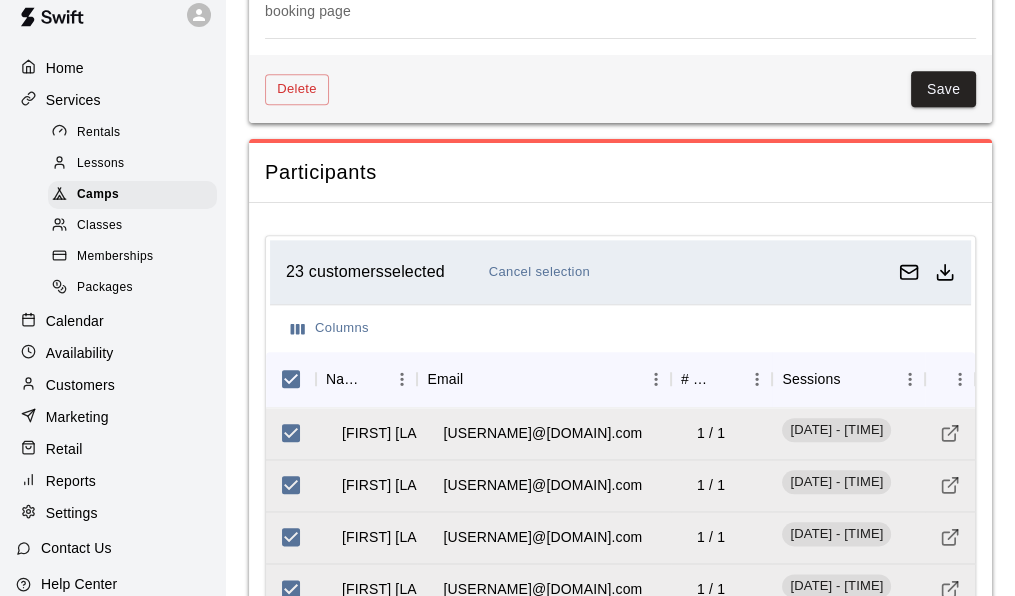 scroll, scrollTop: 16, scrollLeft: 0, axis: vertical 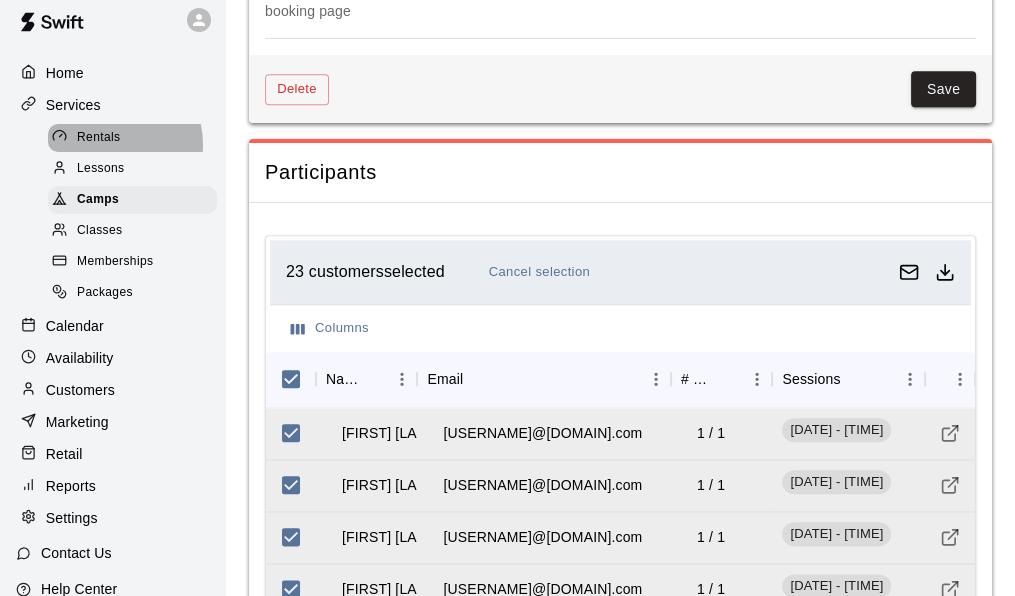 click on "Rentals" at bounding box center (99, 138) 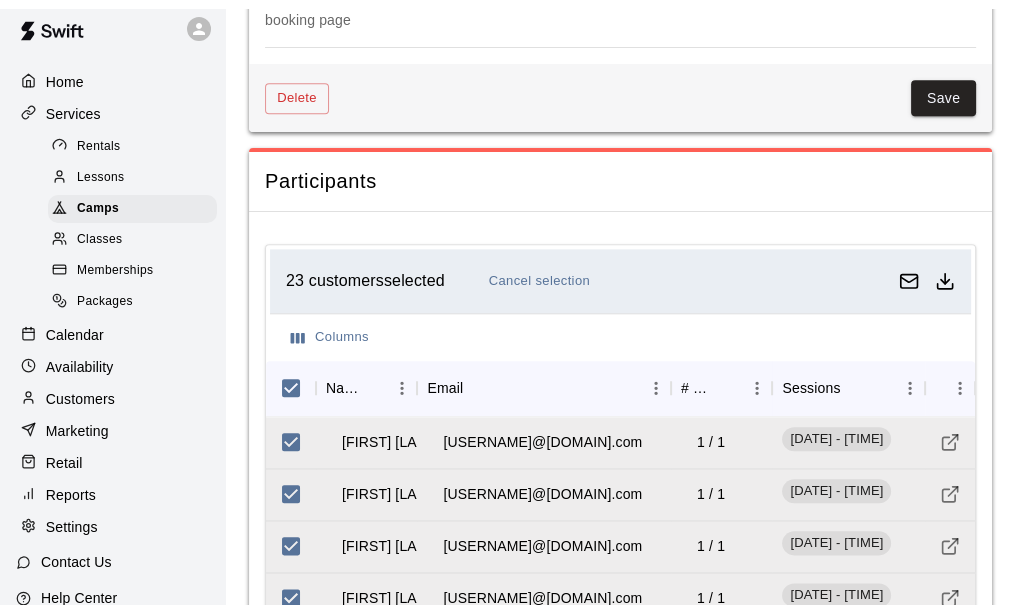 scroll, scrollTop: 0, scrollLeft: 0, axis: both 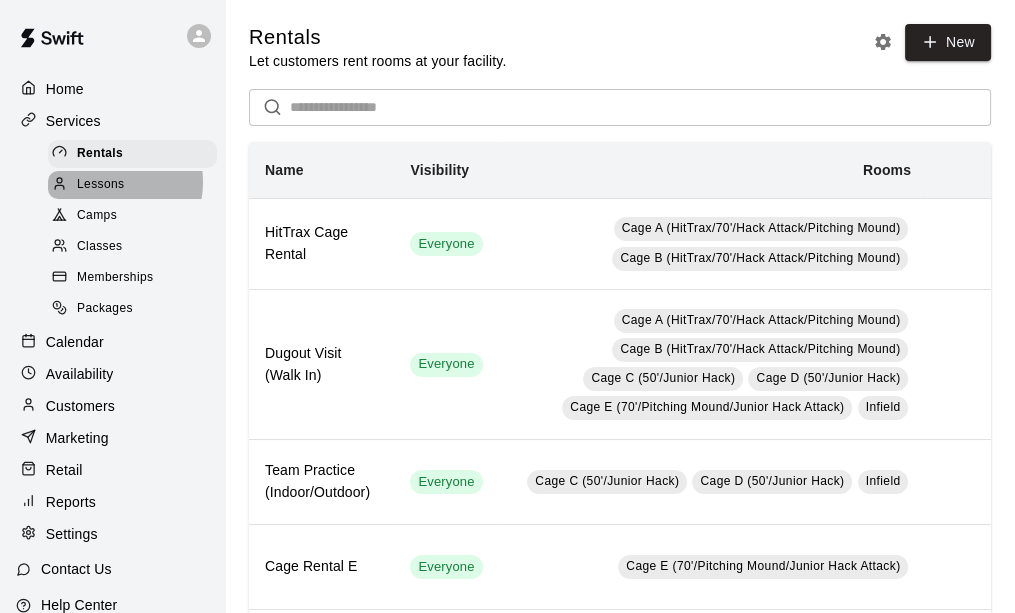 click on "Lessons" at bounding box center [101, 185] 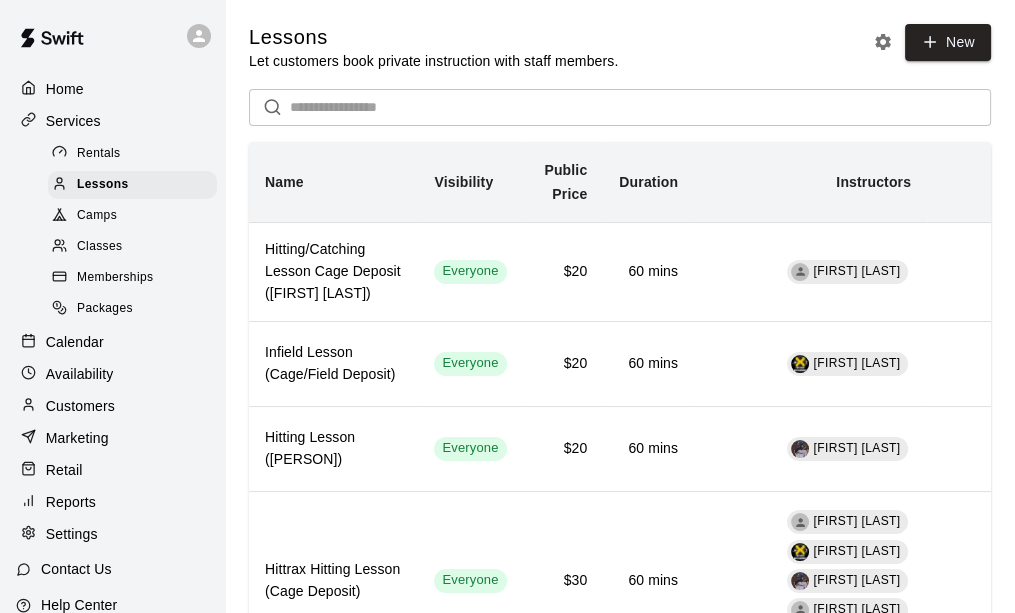 click on "Rentals" at bounding box center [99, 154] 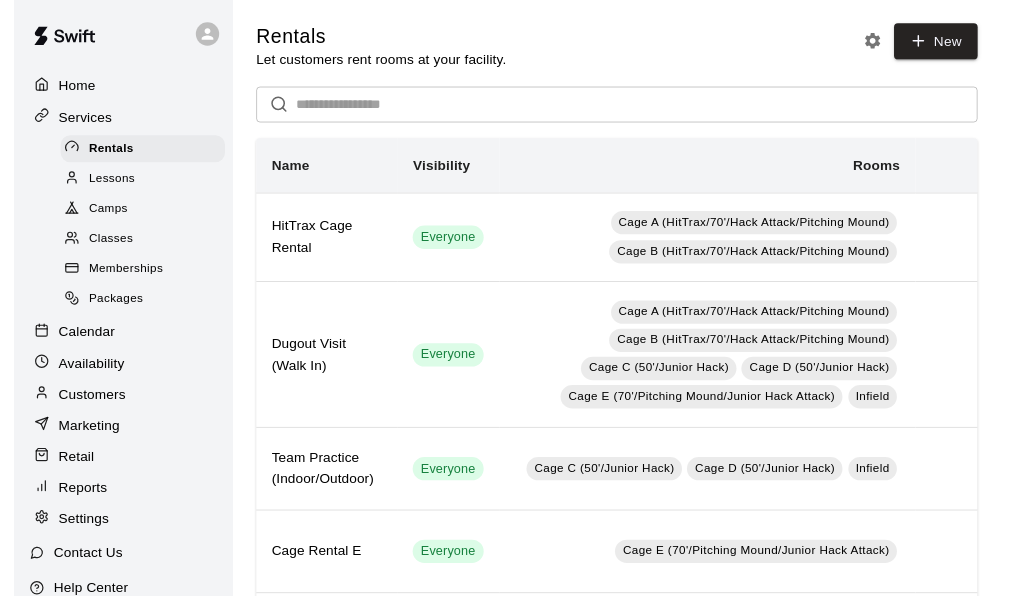 scroll, scrollTop: 0, scrollLeft: 0, axis: both 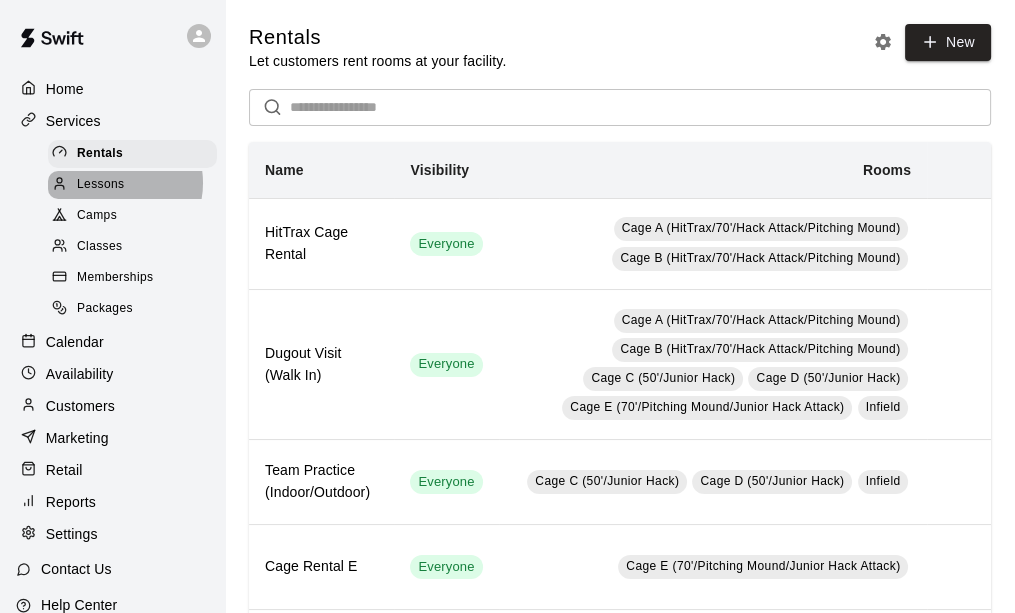 click on "Lessons" at bounding box center [101, 185] 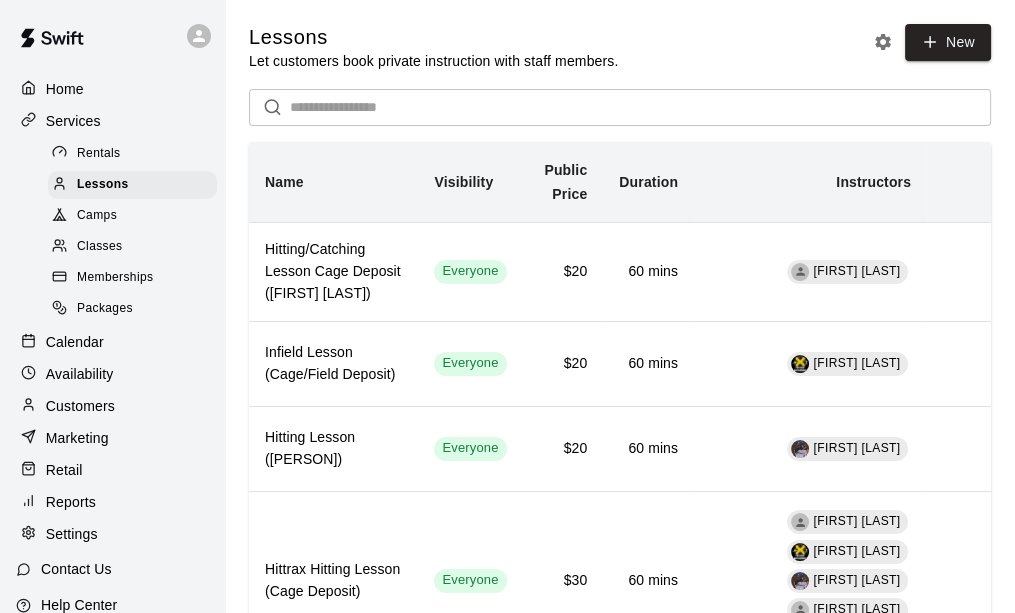 click on "Rentals" at bounding box center (132, 154) 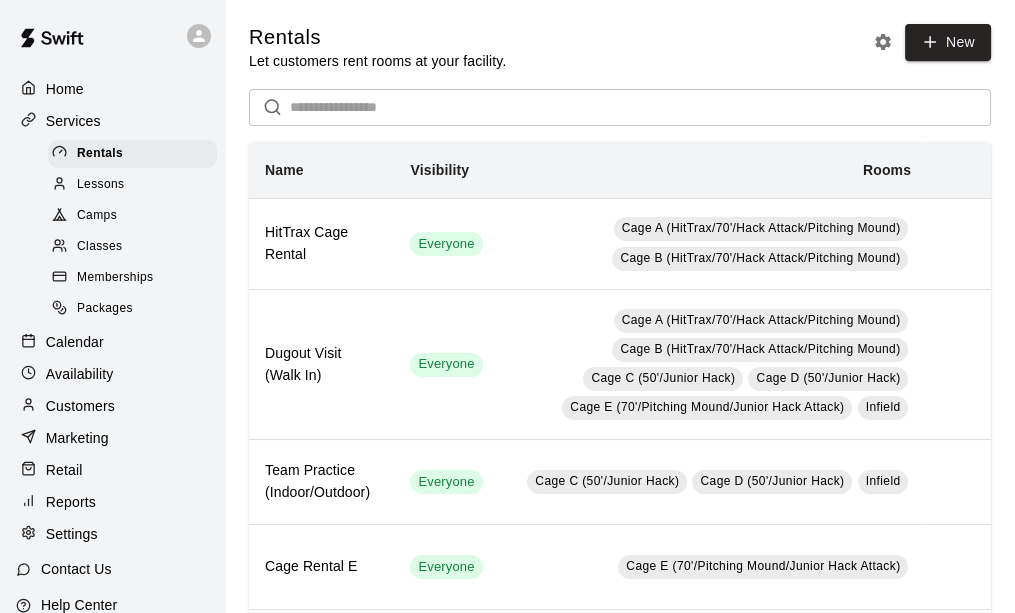 click on "Customers" at bounding box center (80, 406) 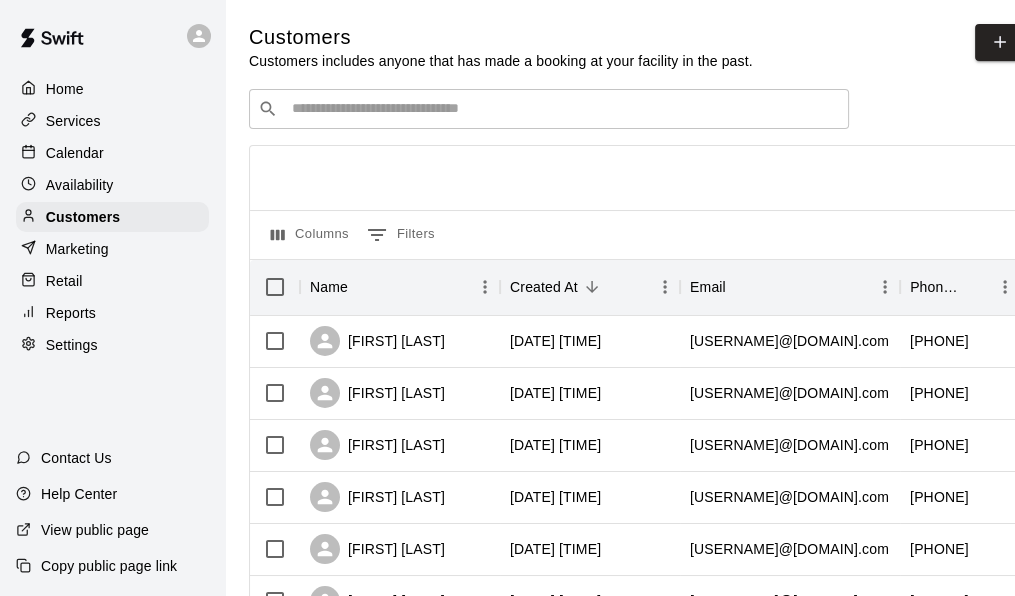click on "​ ​" at bounding box center (549, 109) 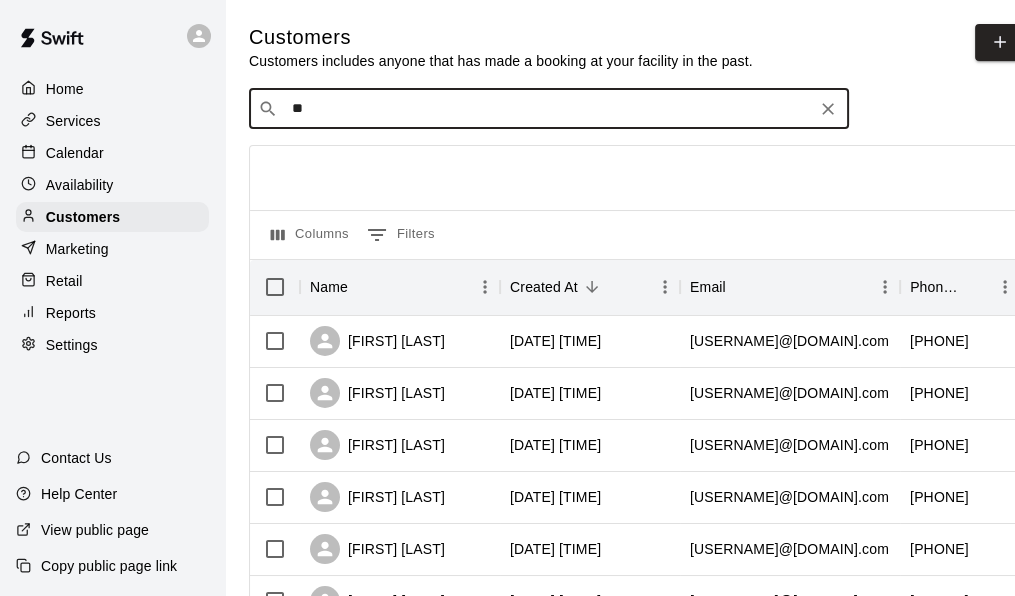 type on "*" 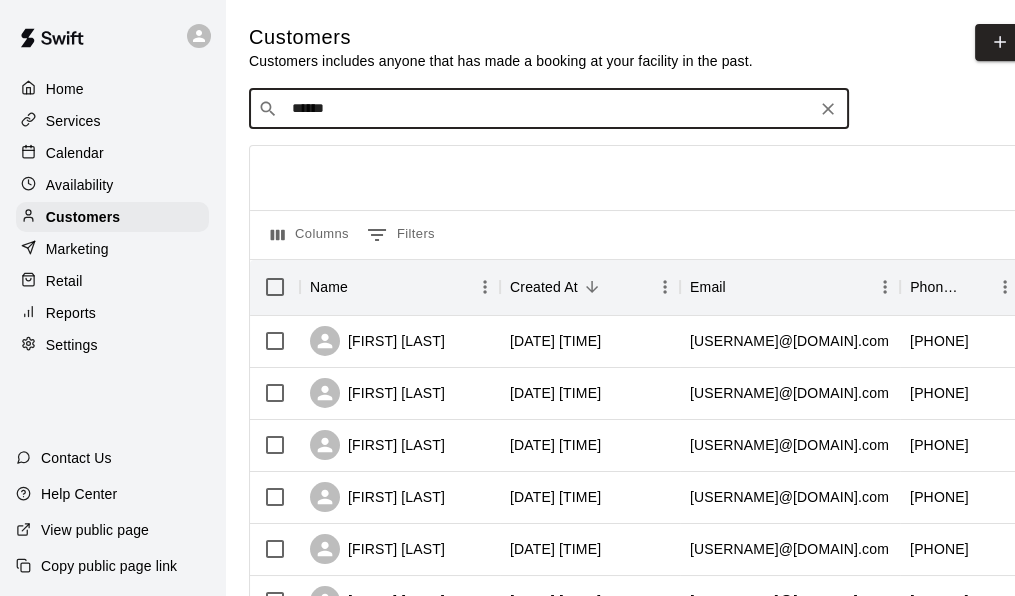 type on "*******" 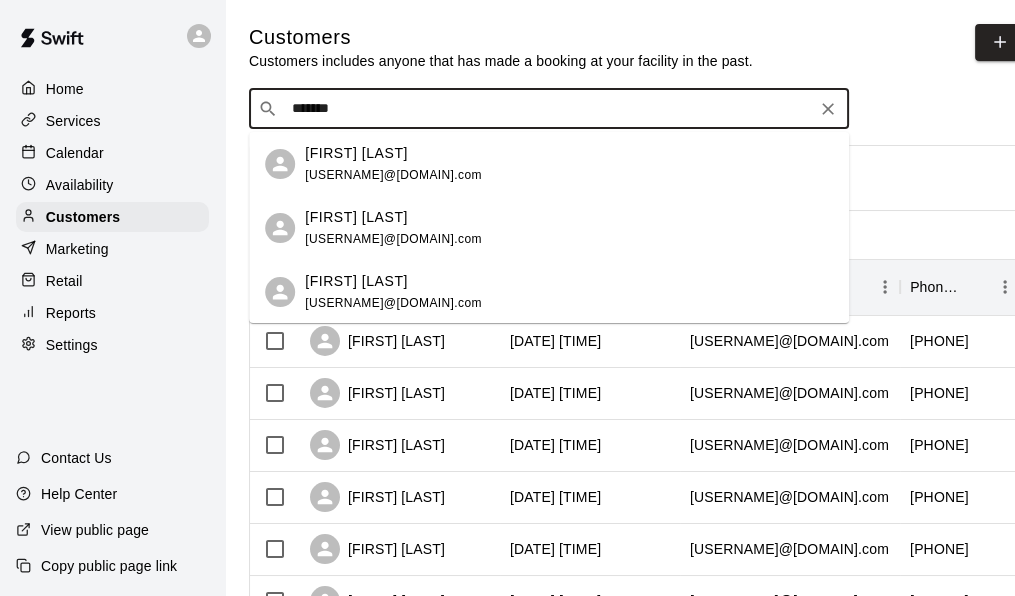 click on "Megan Spencer meg856@gmail.com" at bounding box center (569, 164) 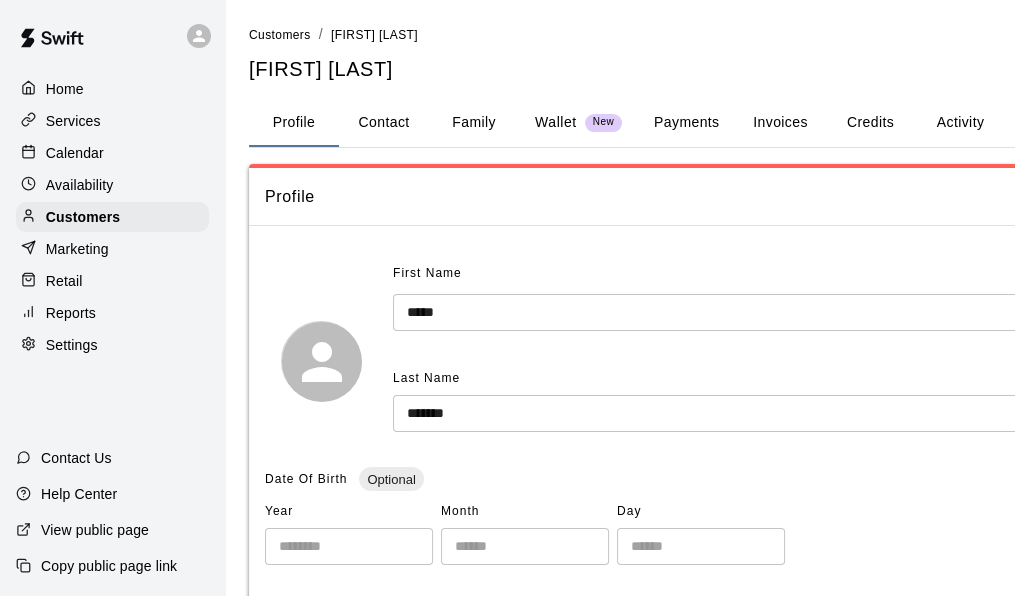 click on "Family" at bounding box center [474, 123] 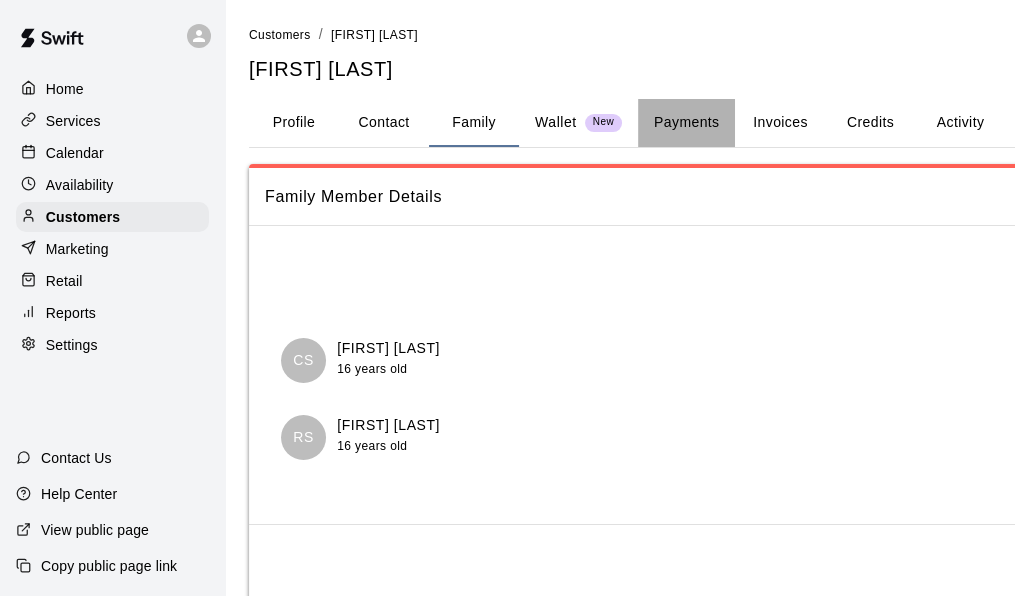 click on "Payments" at bounding box center [686, 123] 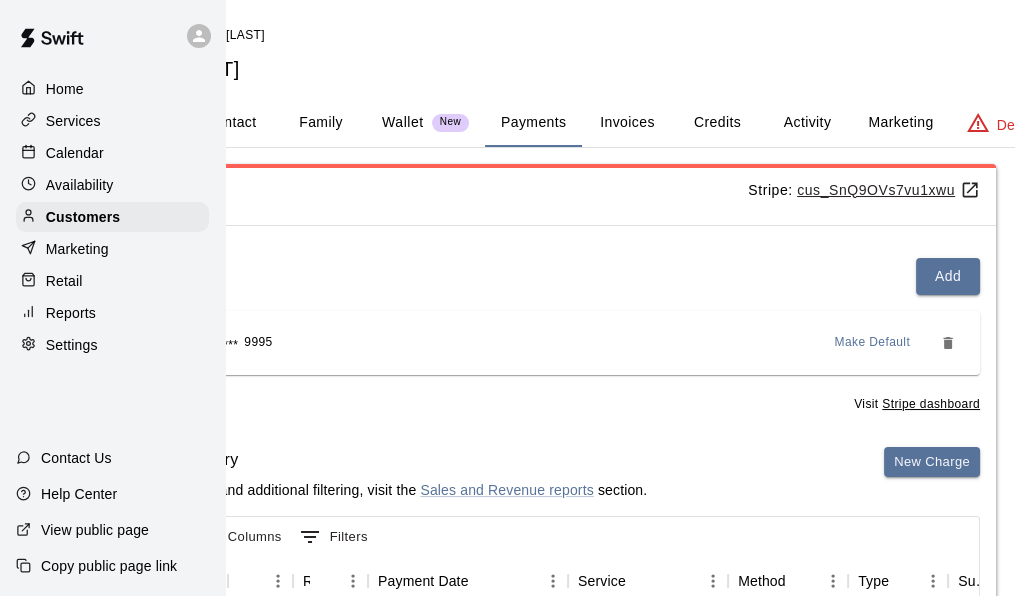 scroll, scrollTop: 0, scrollLeft: 156, axis: horizontal 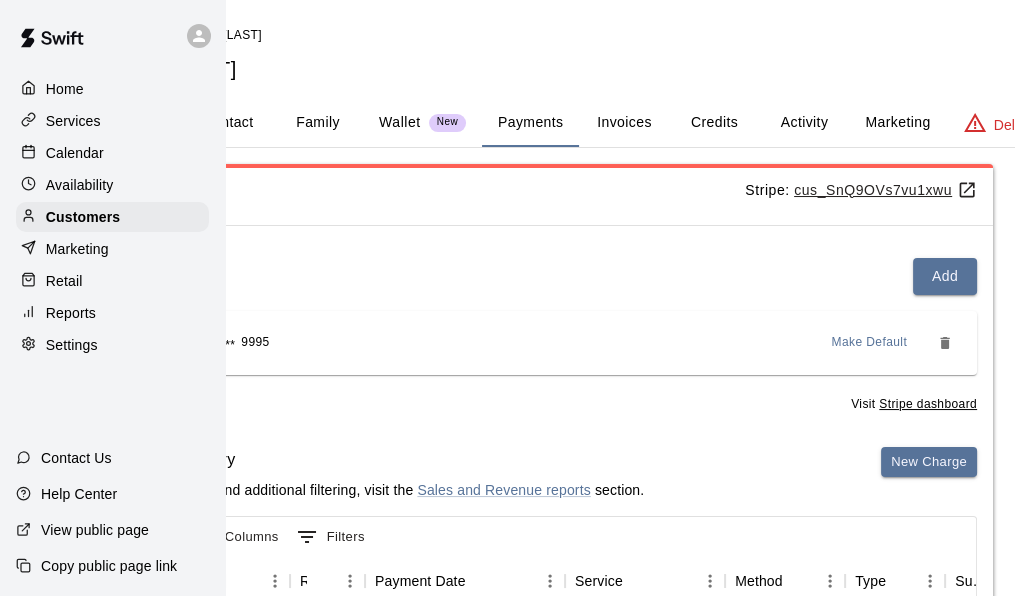 click on "Make Default" at bounding box center [870, 343] 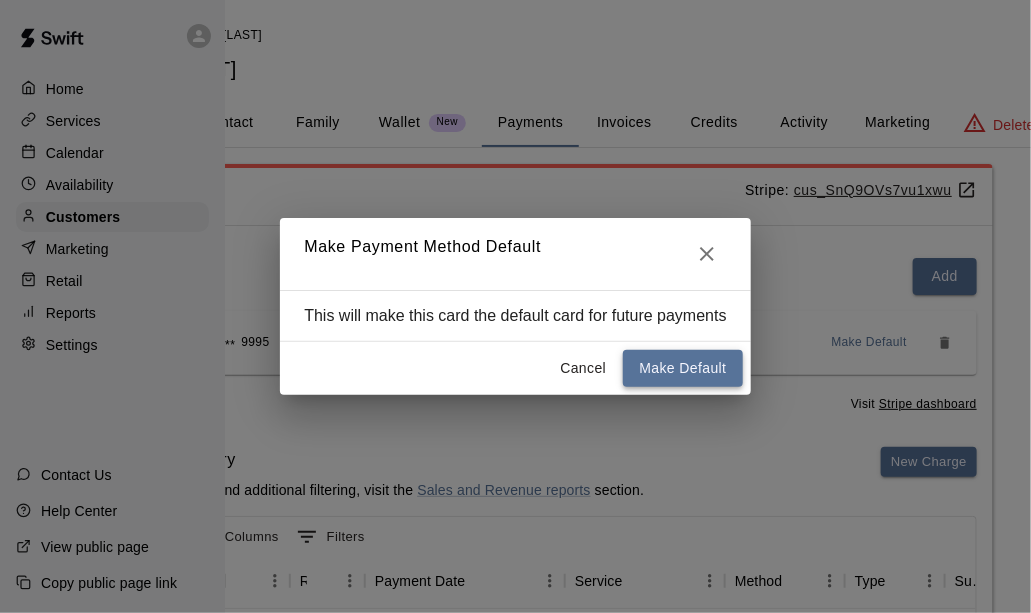 click on "Make Default" at bounding box center [682, 368] 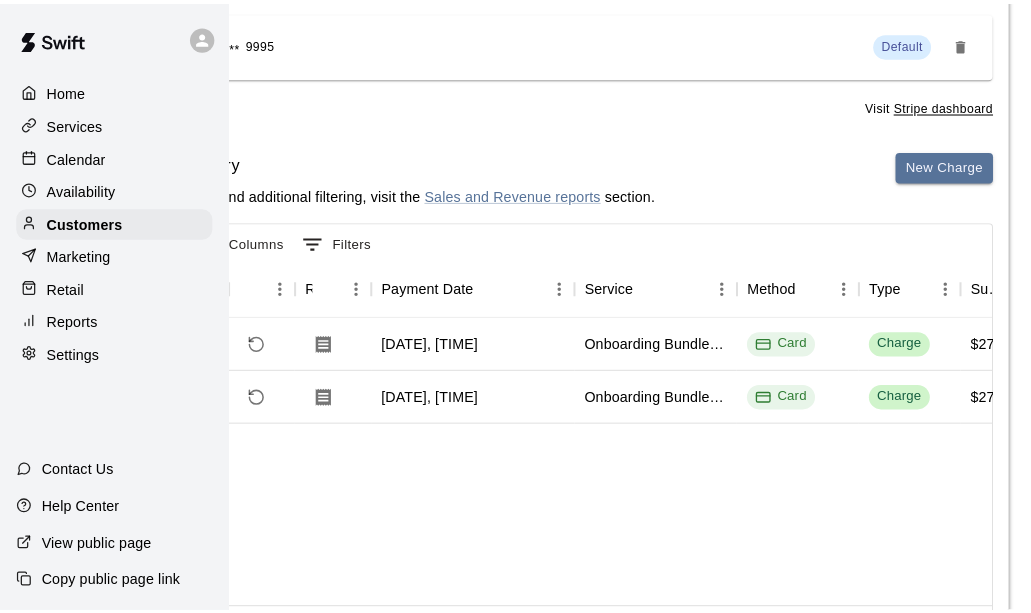 scroll, scrollTop: 0, scrollLeft: 156, axis: horizontal 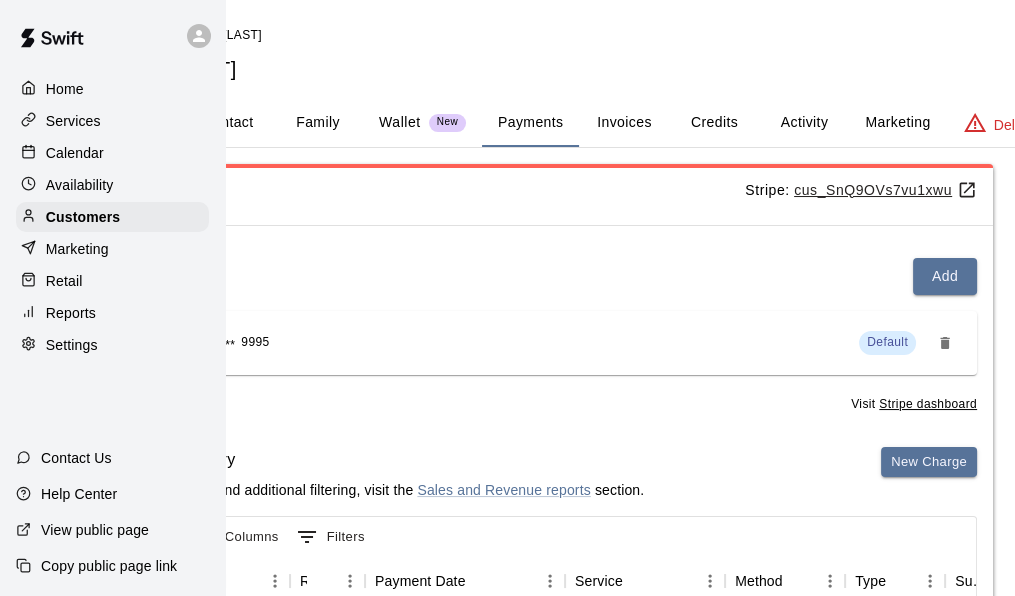 click on "Activity" at bounding box center [804, 123] 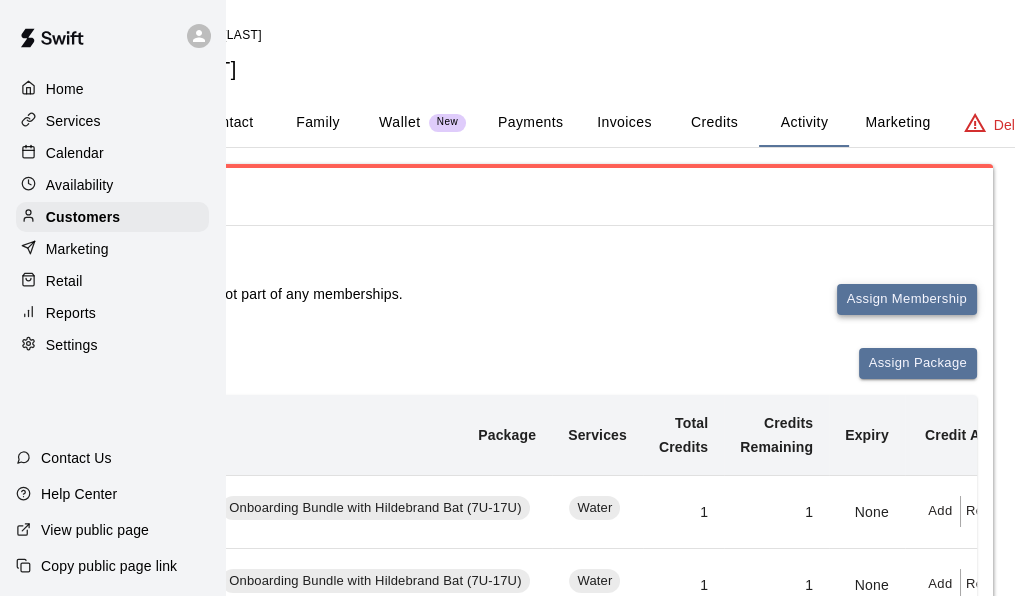 click on "Assign Membership" at bounding box center [907, 299] 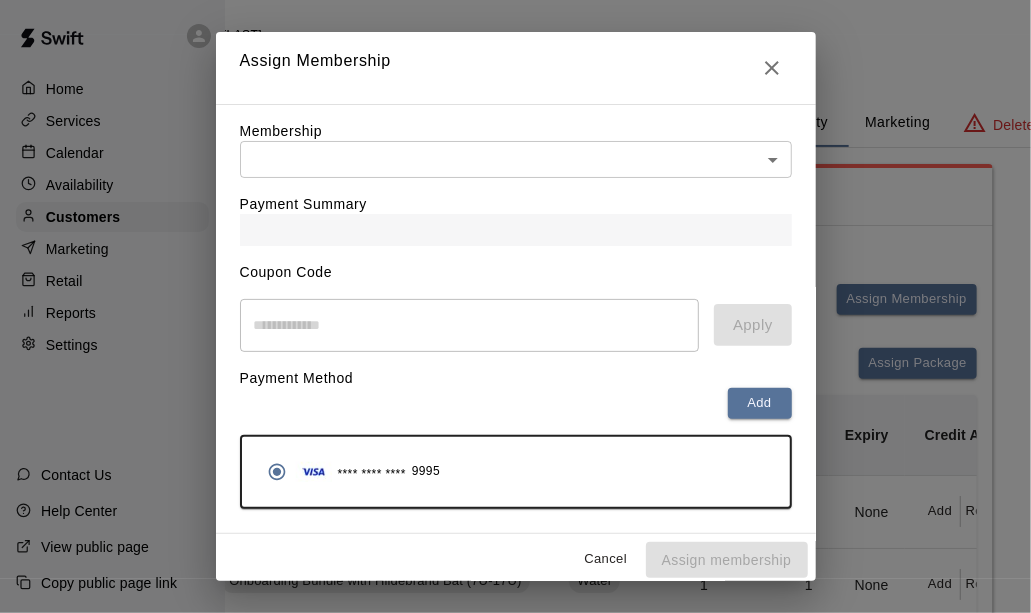 click on "Home Services Calendar Availability Customers Marketing Retail Reports Settings Contact Us Help Center View public page Copy public page link Customers / Megan Spencer Megan Spencer Profile Contact Family Wallet New Payments Invoices Credits Activity Marketing Delete Activity Memberships This customer is not part of any memberships. Assign Membership Packages Assign Package Purchase Date   Package Services Total Credits Credits Remaining Expiry Credit Actions August 02, 2025 7:04 PM Onboarding Bundle with Hildebrand Bat (7U-17U)  Water 1 1 None Add Redeem August 02, 2025 7:01 PM Onboarding Bundle with Hildebrand Bat (7U-17U)  Water 1 1 None Add Redeem Rows per page: 5 * 1–2 of 2 Bookings This customer has no bookings. Swift - Edit Customer Close cross-small Assign Membership Membership ​ ​ Payment Summary Coupon Code ​ Apply Payment Method   Add **** **** **** 9995 Cancel Assign membership" at bounding box center [359, 399] 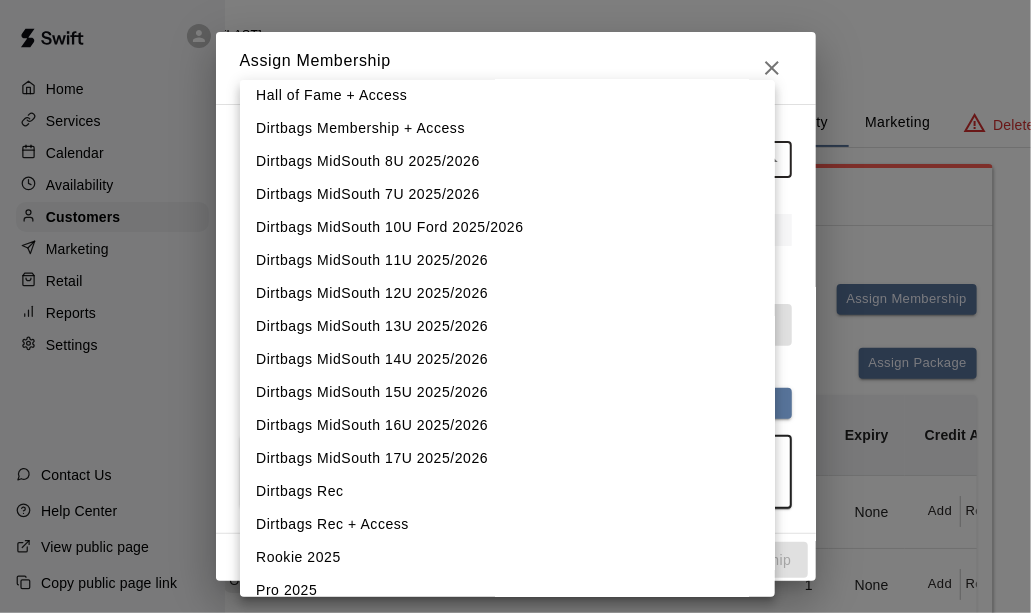 scroll, scrollTop: 300, scrollLeft: 0, axis: vertical 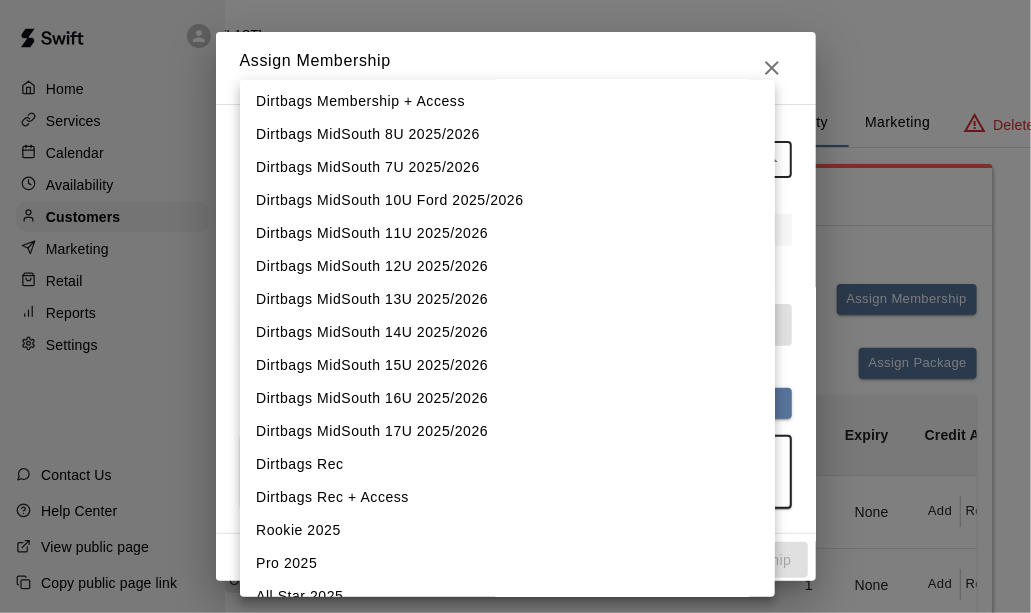 click on "Dirtbags MidSouth 17U 2025/2026" at bounding box center (507, 431) 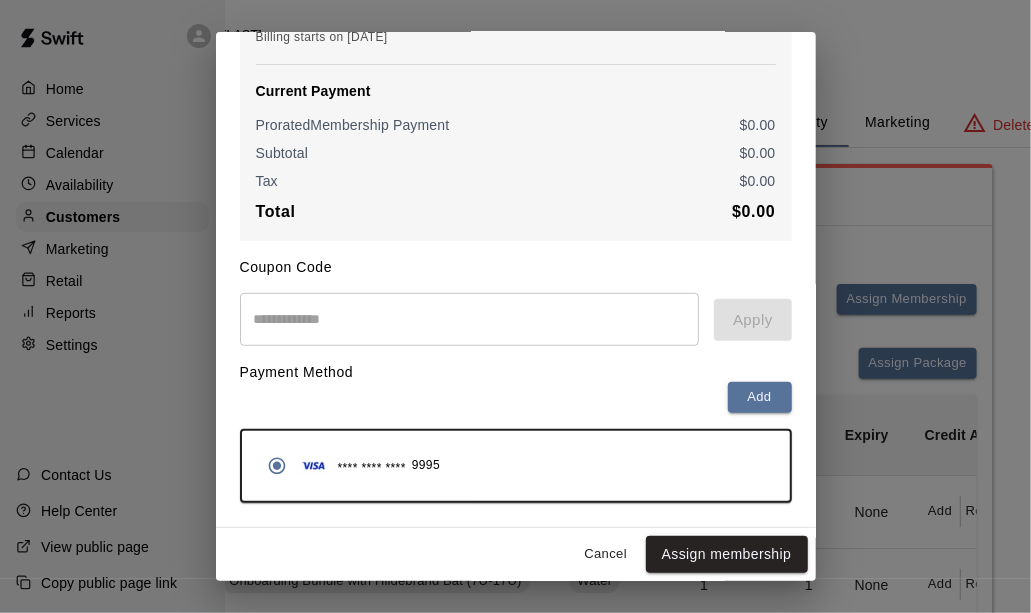 scroll, scrollTop: 266, scrollLeft: 0, axis: vertical 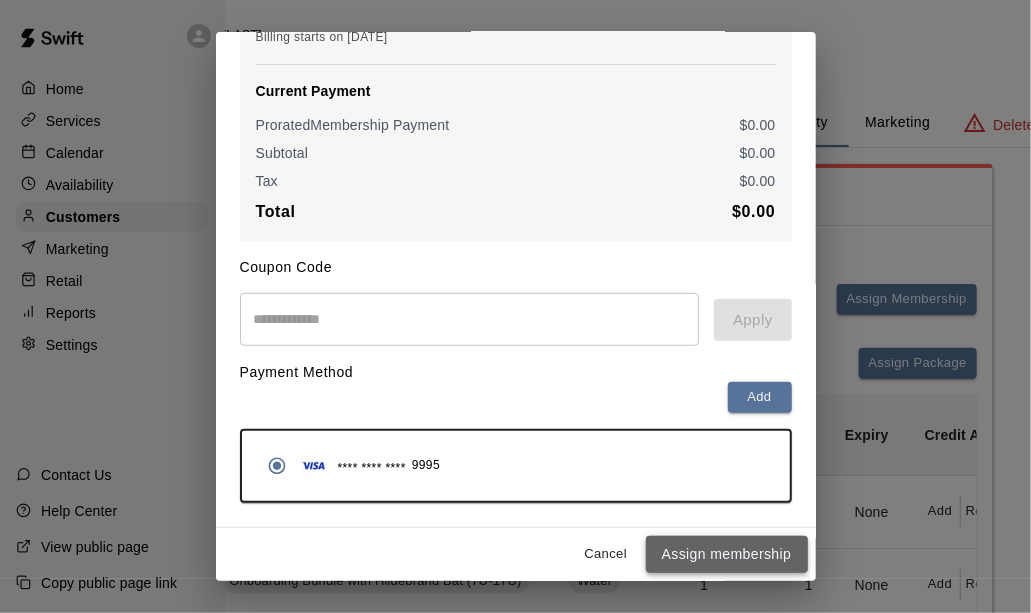 click on "Assign membership" at bounding box center (727, 554) 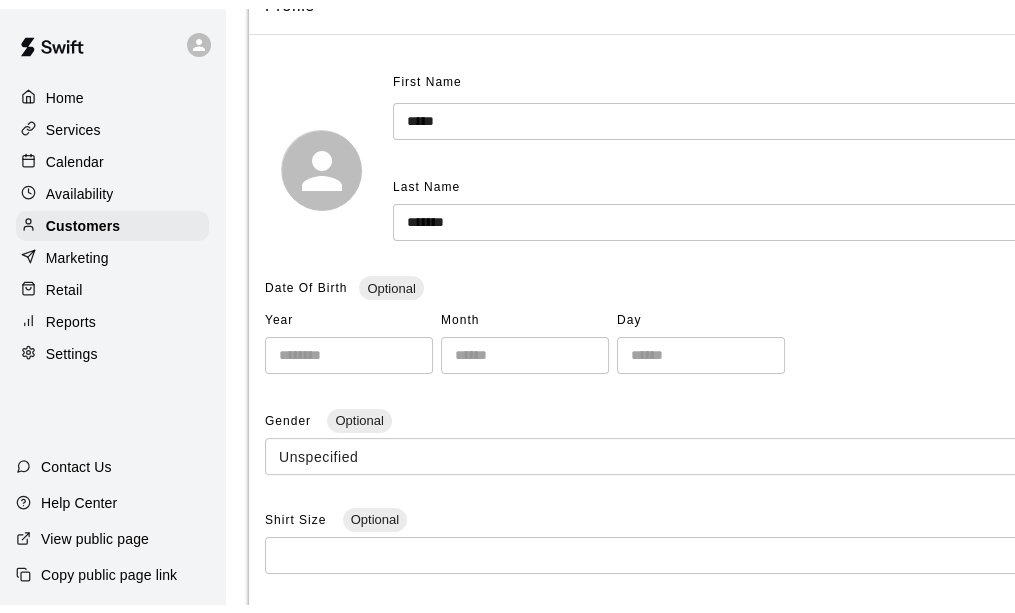 scroll, scrollTop: 0, scrollLeft: 0, axis: both 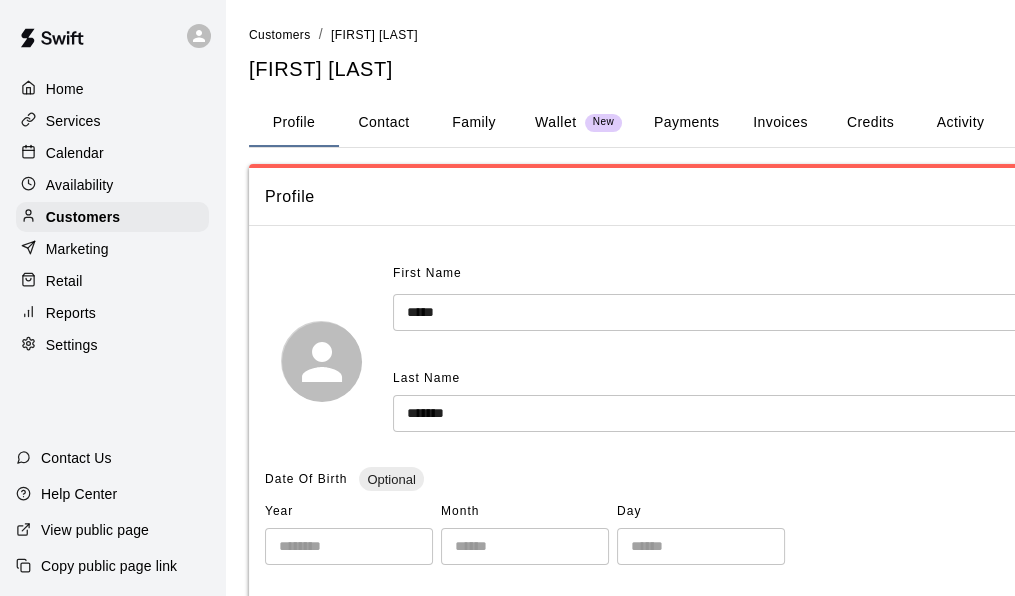 click on "Services" at bounding box center [73, 121] 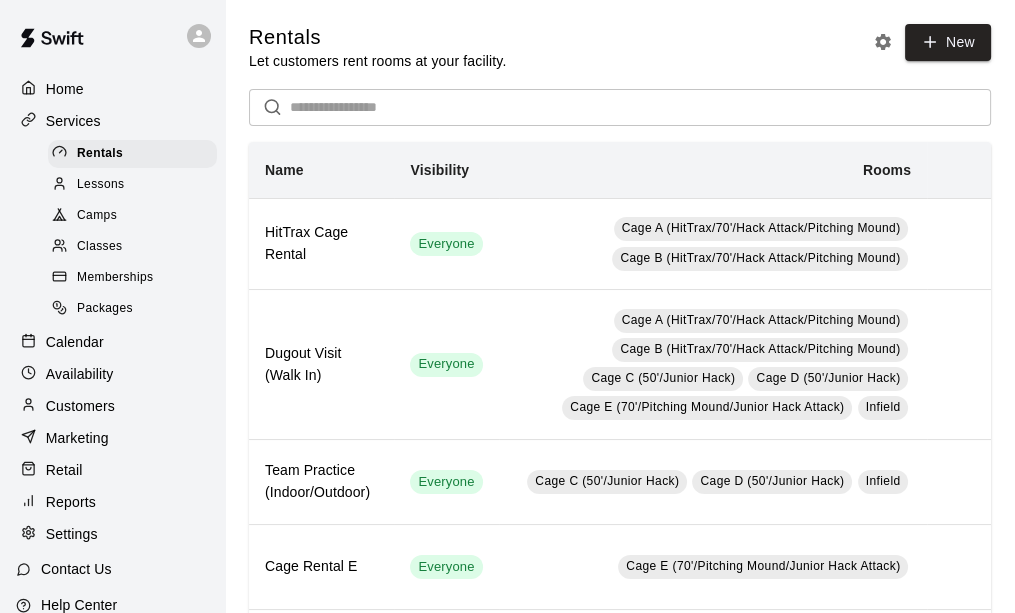 click on "Memberships" at bounding box center [115, 278] 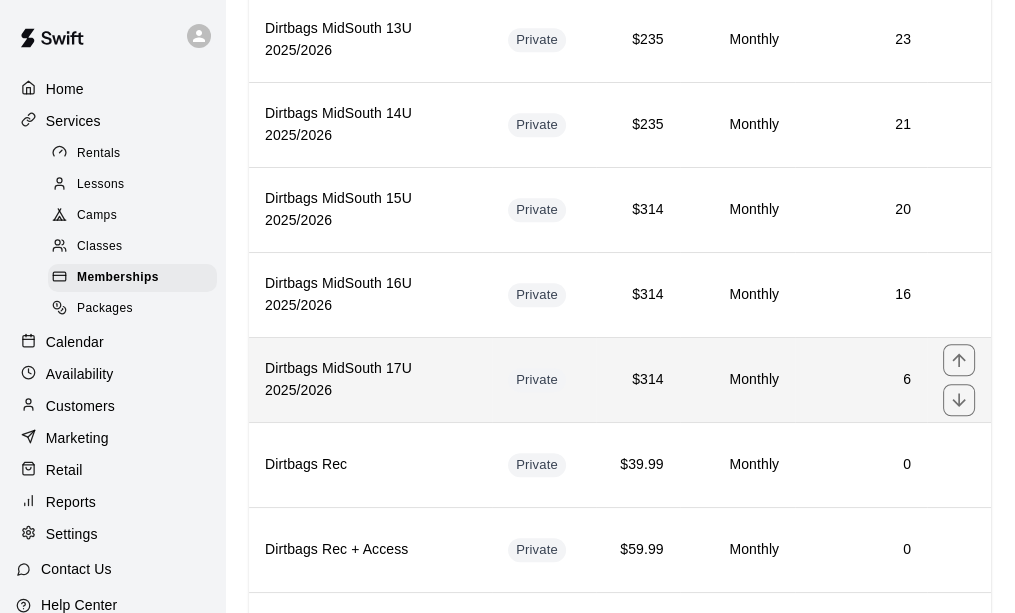 scroll, scrollTop: 1700, scrollLeft: 0, axis: vertical 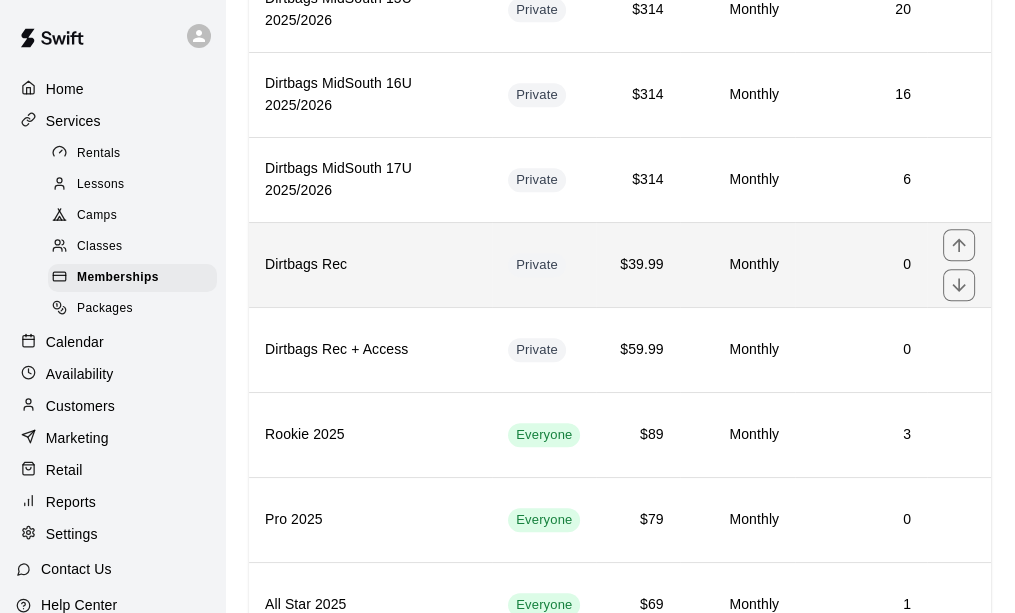 click on "Dirtbags Rec" at bounding box center [370, 264] 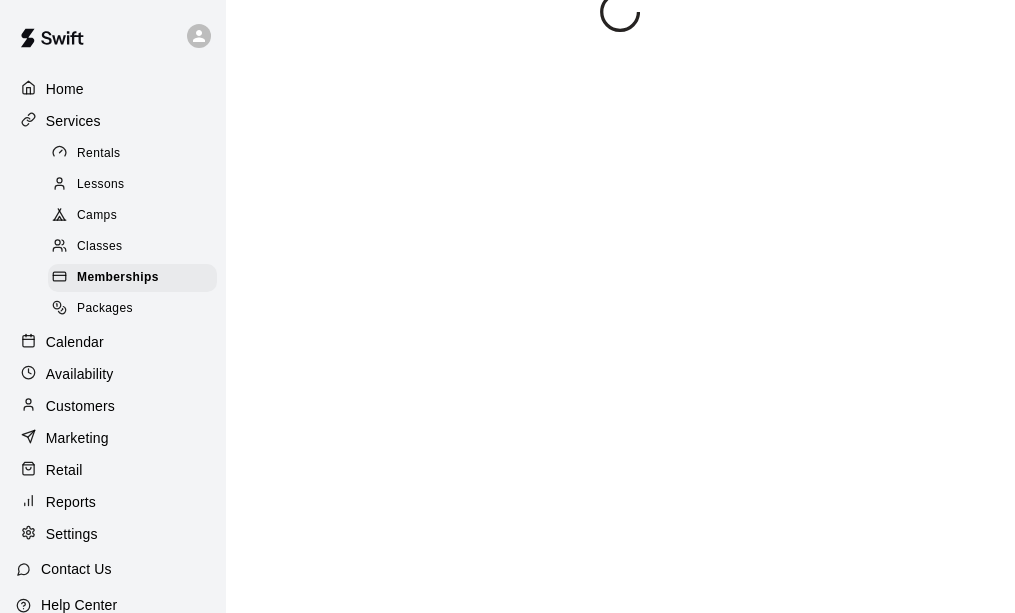 scroll, scrollTop: 0, scrollLeft: 0, axis: both 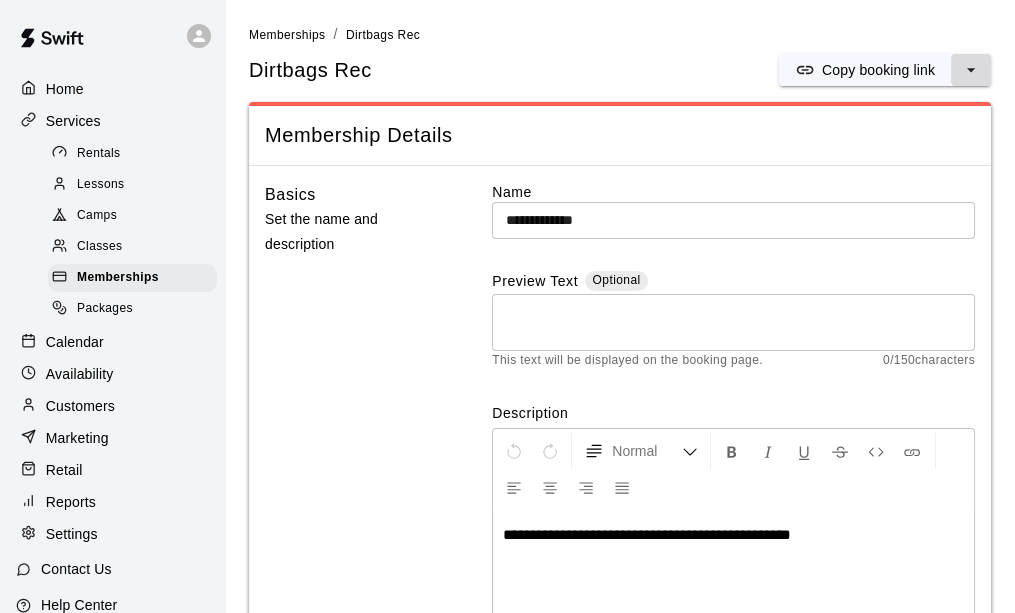 click at bounding box center (971, 70) 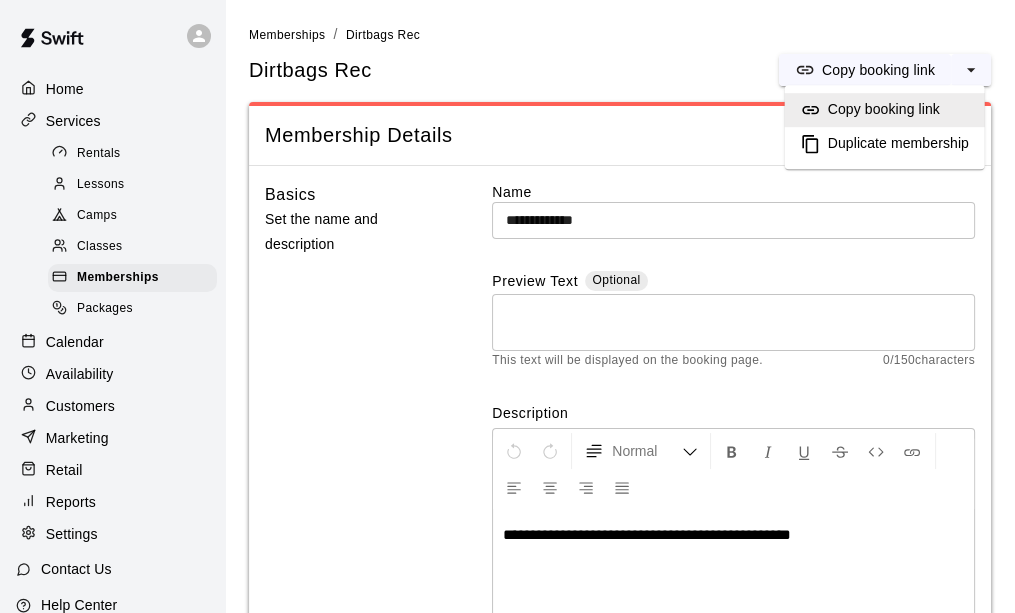 click on "[BRAND] Rec Copy booking link Copy booking link Duplicate membership" at bounding box center (620, 70) 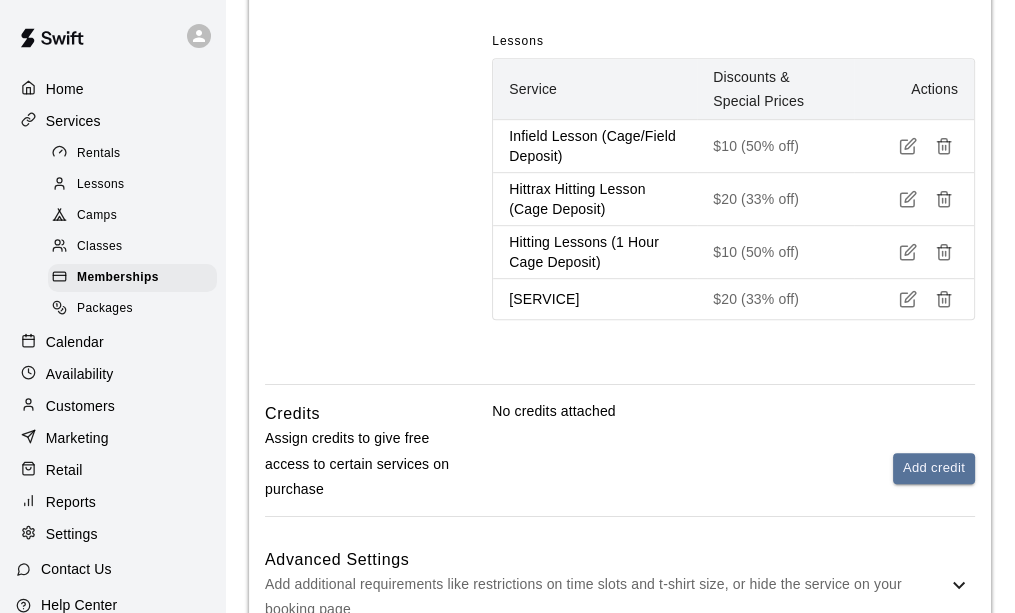scroll, scrollTop: 1338, scrollLeft: 0, axis: vertical 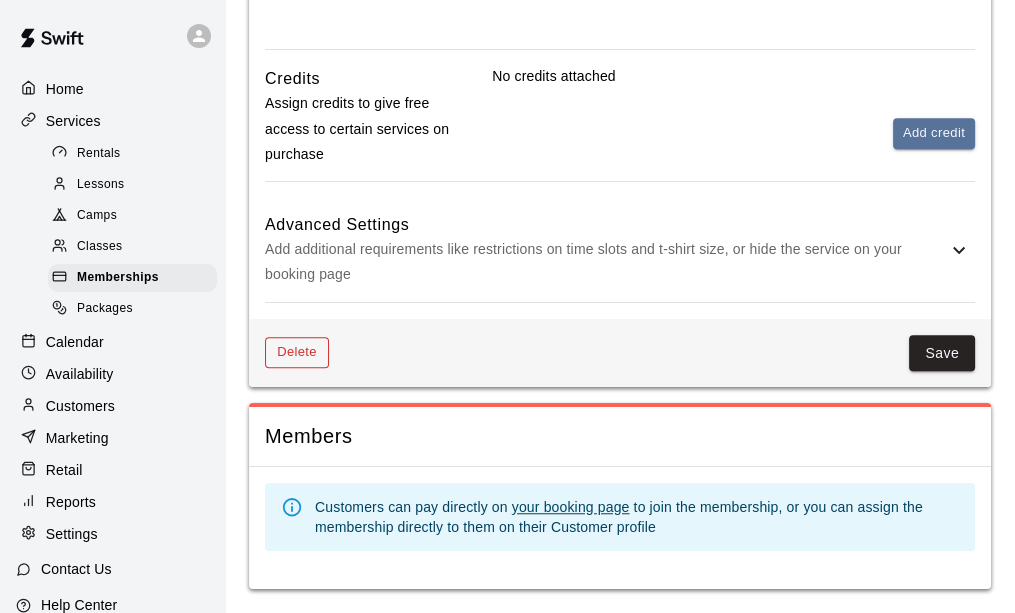 click on "Delete" at bounding box center (297, 352) 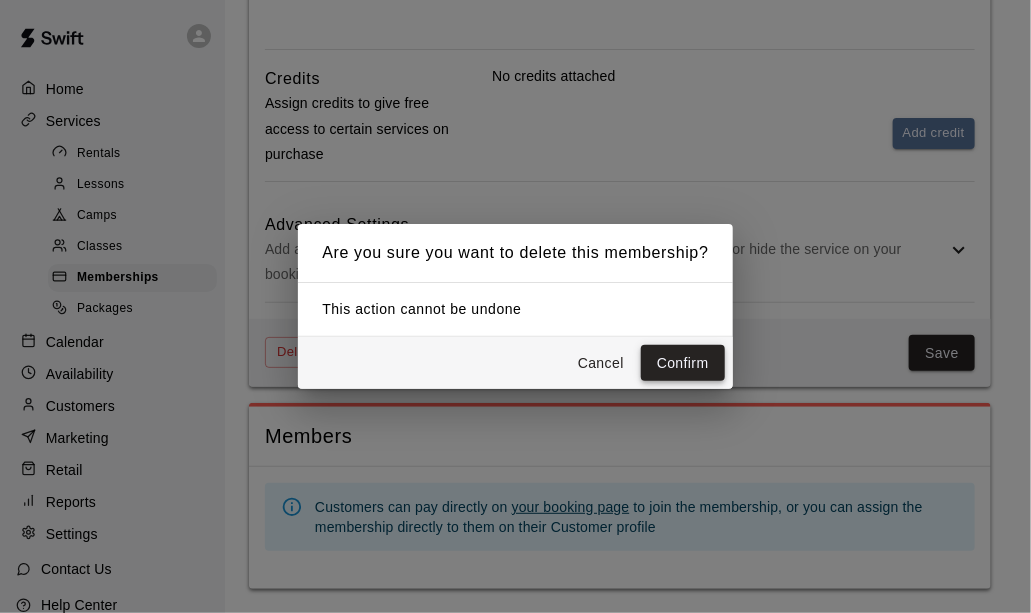 click on "Confirm" at bounding box center (683, 363) 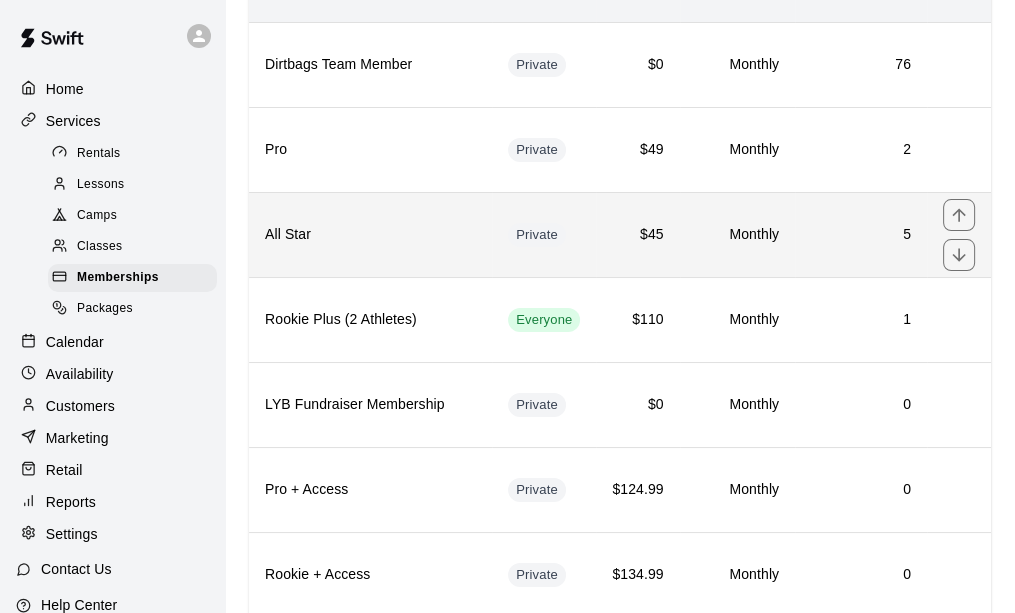 scroll, scrollTop: 300, scrollLeft: 0, axis: vertical 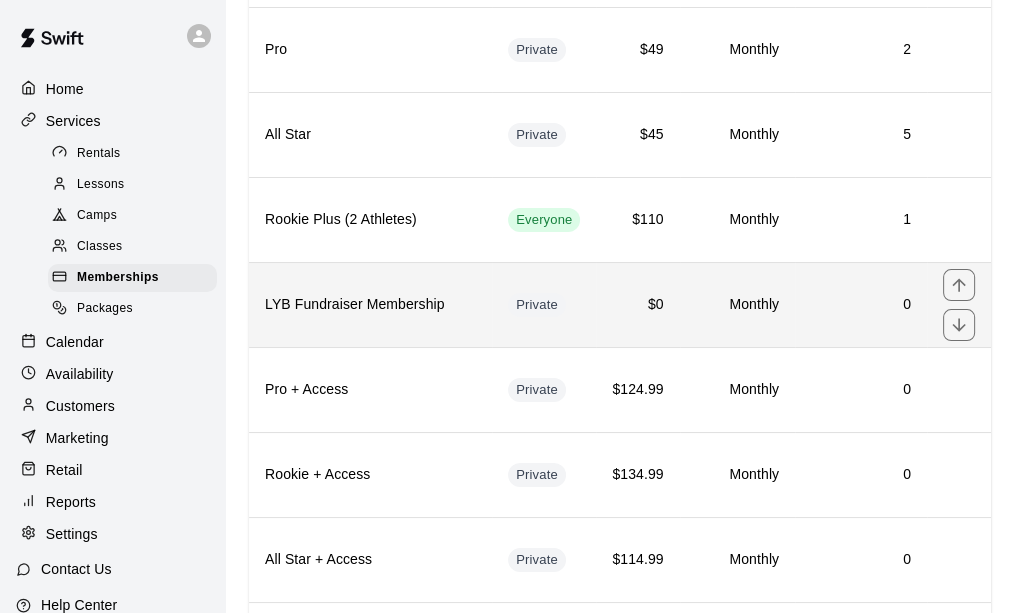 click on "LYB Fundraiser Membership" at bounding box center (370, 304) 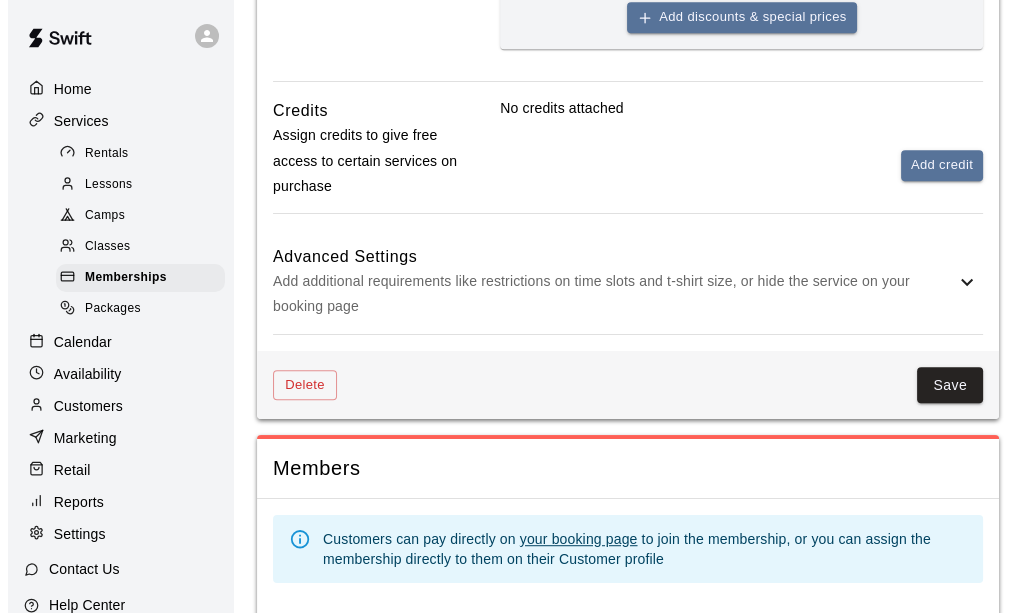 scroll, scrollTop: 1006, scrollLeft: 0, axis: vertical 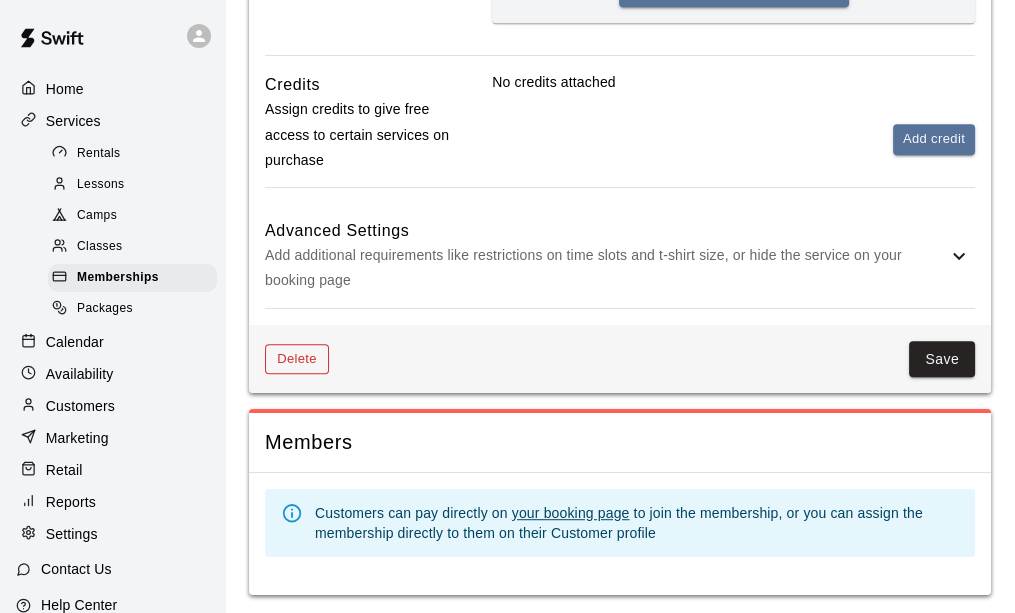 click on "Delete" at bounding box center [297, 359] 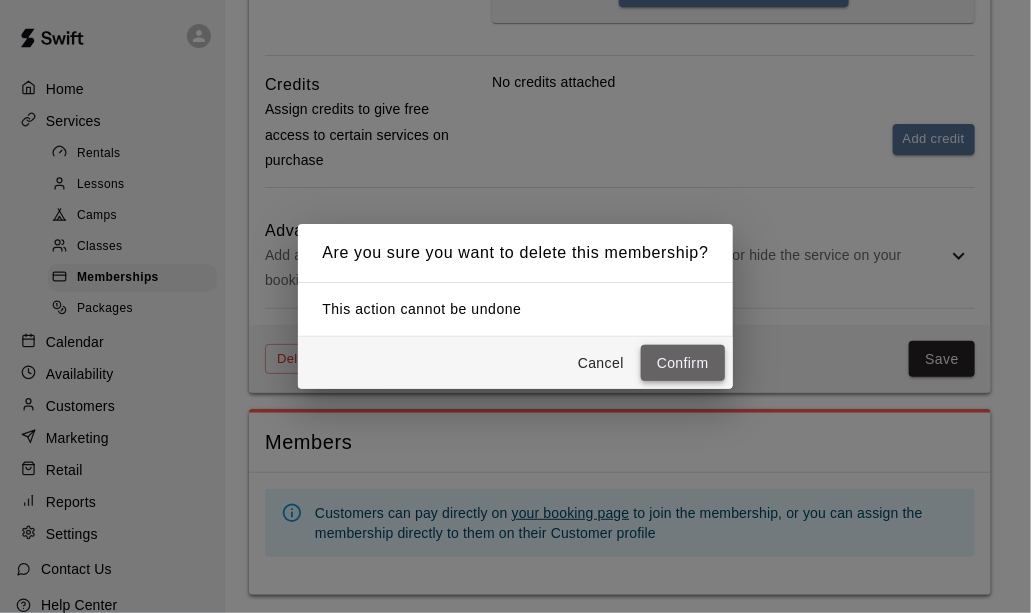 click on "Confirm" at bounding box center (683, 363) 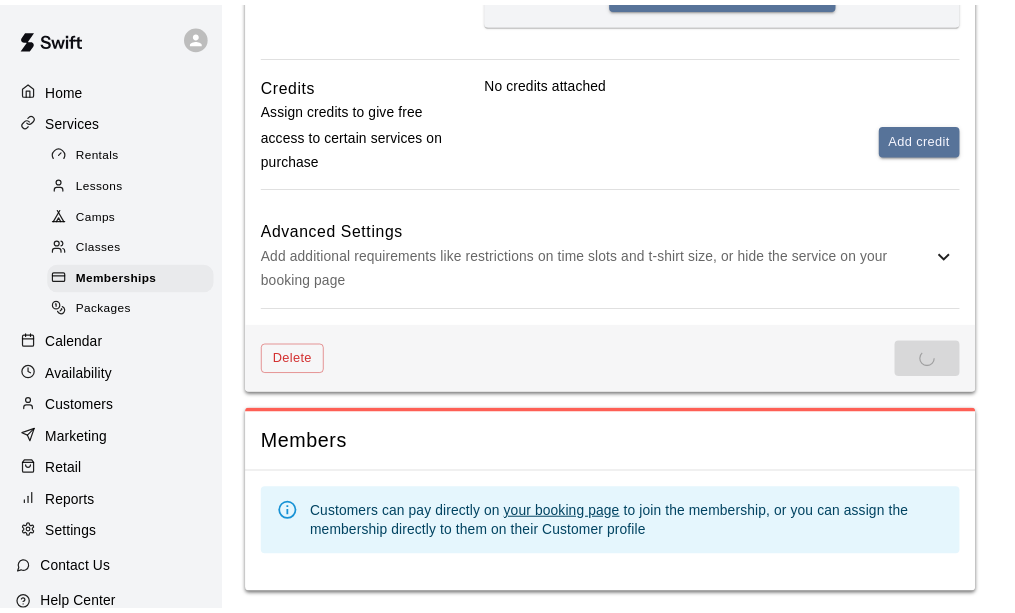 scroll, scrollTop: 986, scrollLeft: 0, axis: vertical 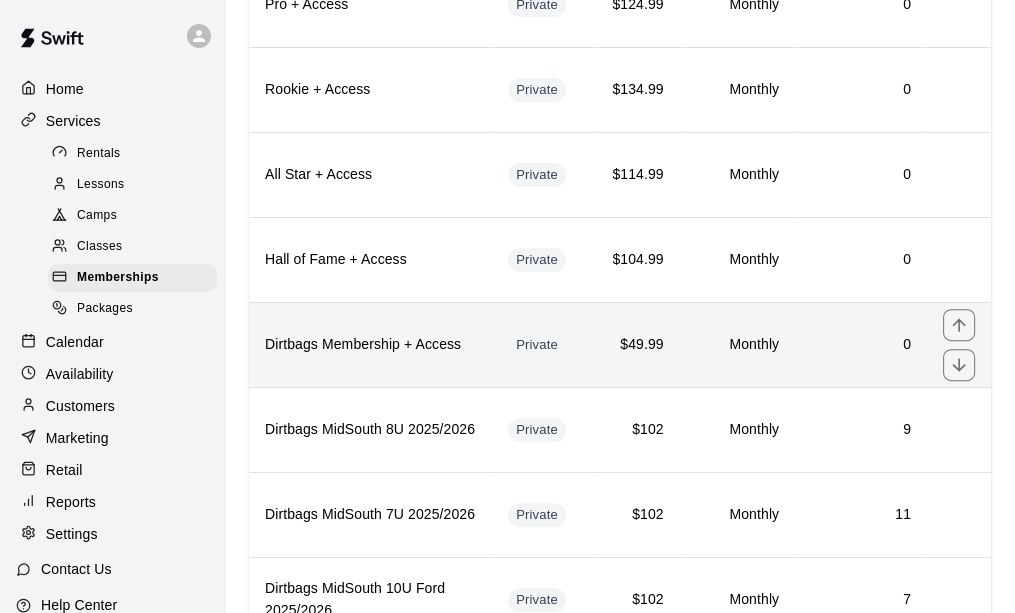 click on "Dirtbags Membership + Access" at bounding box center [370, 344] 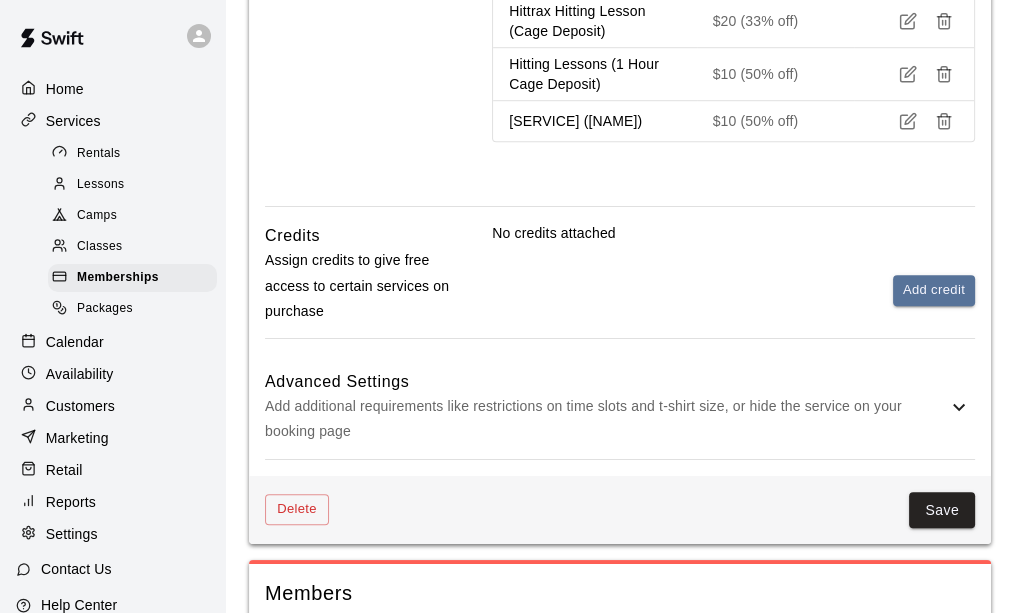 scroll, scrollTop: 1496, scrollLeft: 0, axis: vertical 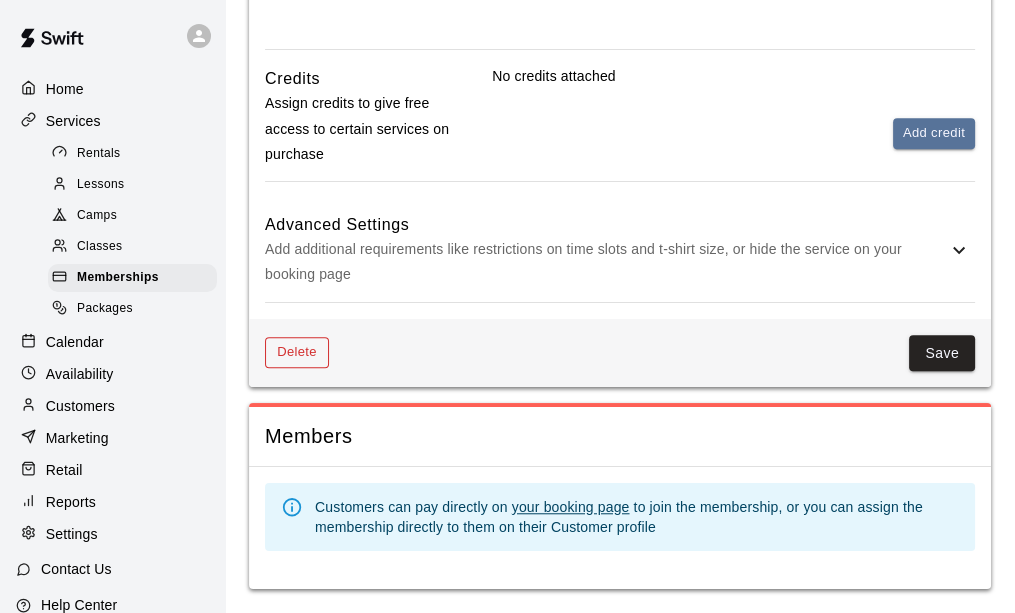 click on "Delete" at bounding box center (297, 352) 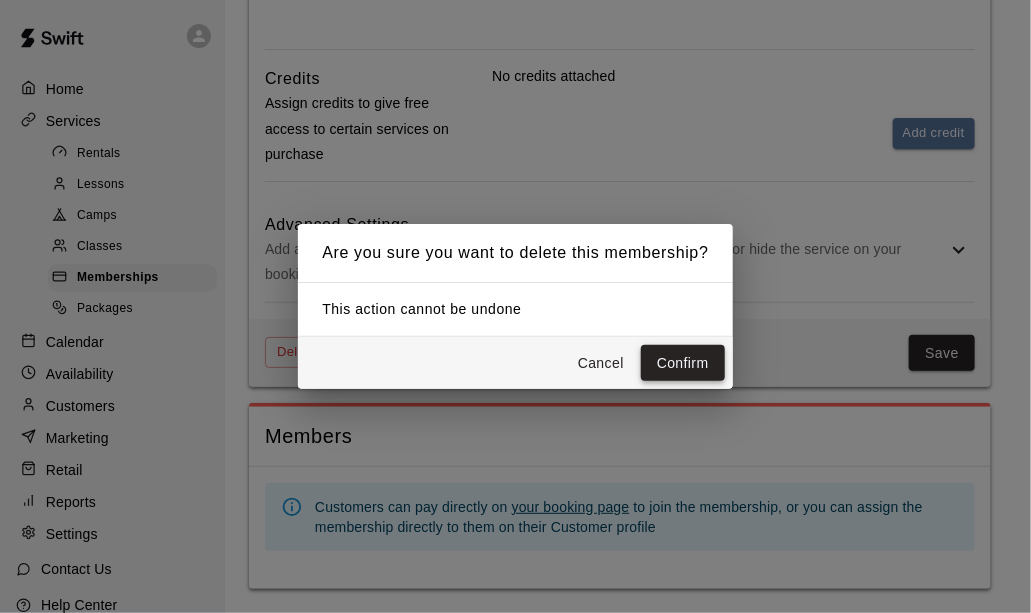 click on "Confirm" at bounding box center [683, 363] 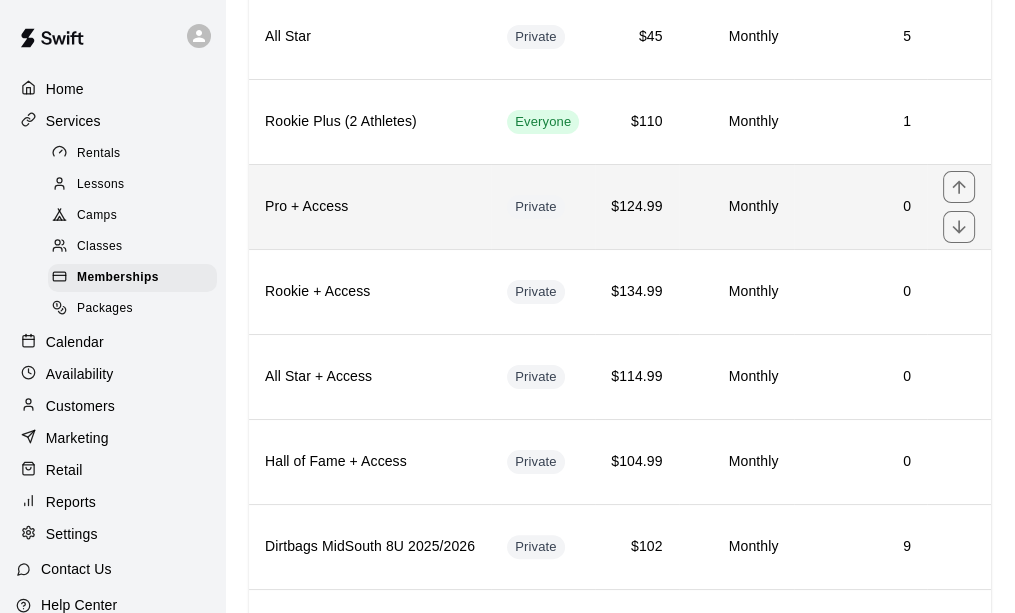 scroll, scrollTop: 500, scrollLeft: 0, axis: vertical 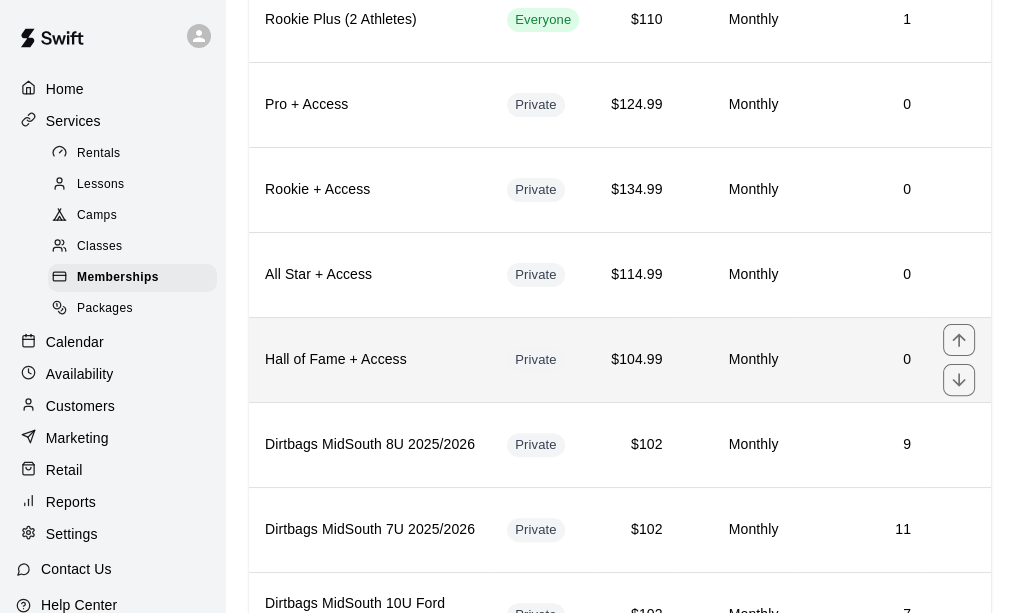 click on "Hall of Fame + Access" at bounding box center [370, 359] 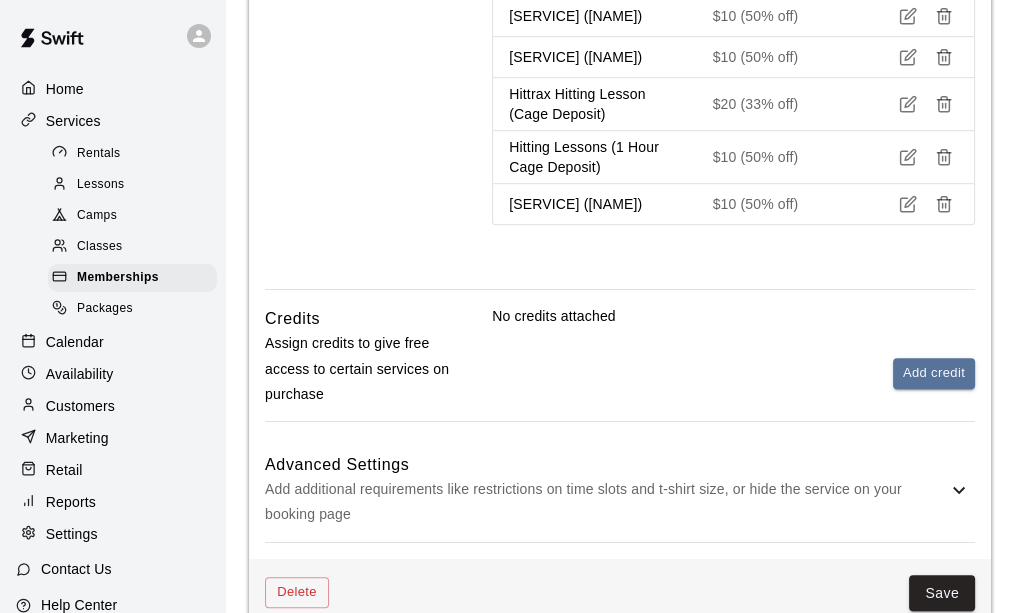 scroll, scrollTop: 1536, scrollLeft: 0, axis: vertical 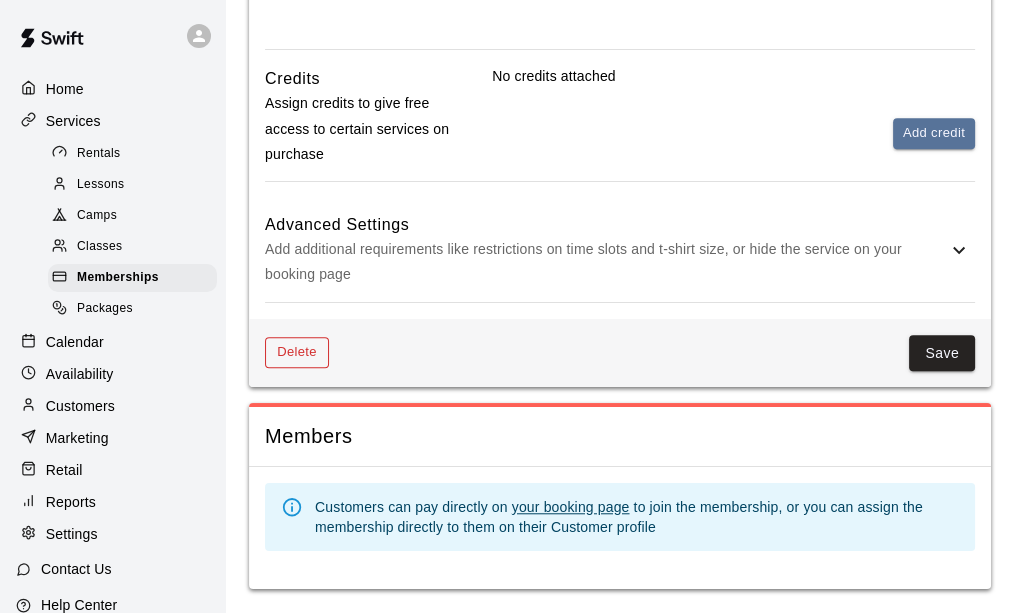 click on "Delete" at bounding box center [297, 352] 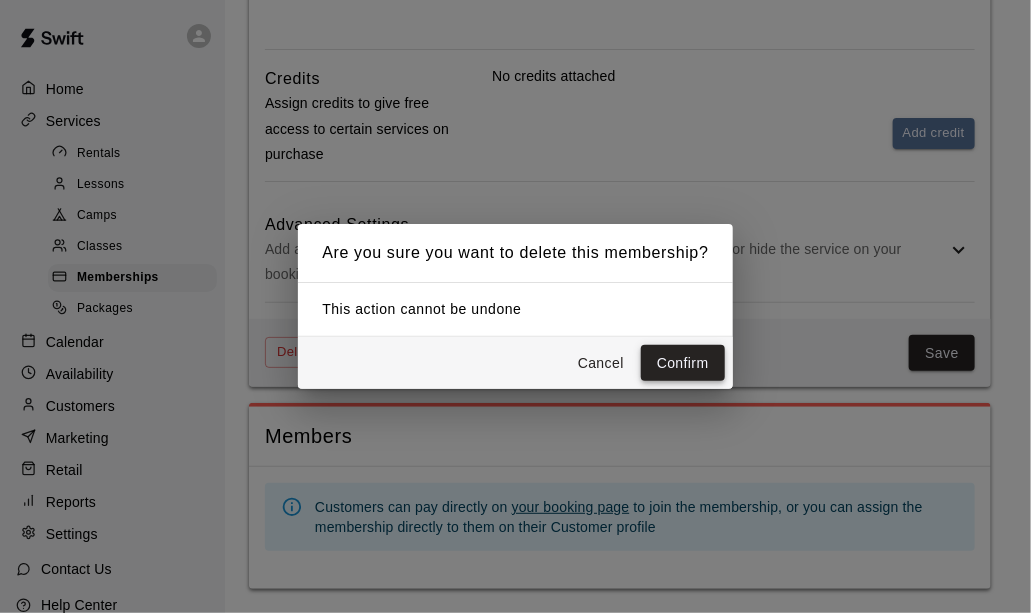 click on "Confirm" at bounding box center [683, 363] 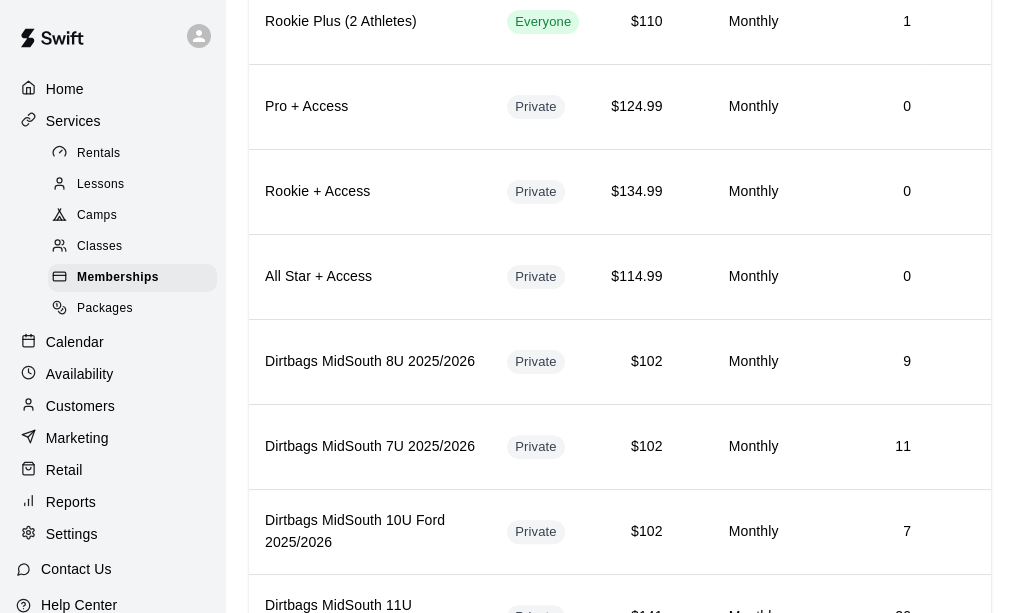 scroll, scrollTop: 500, scrollLeft: 0, axis: vertical 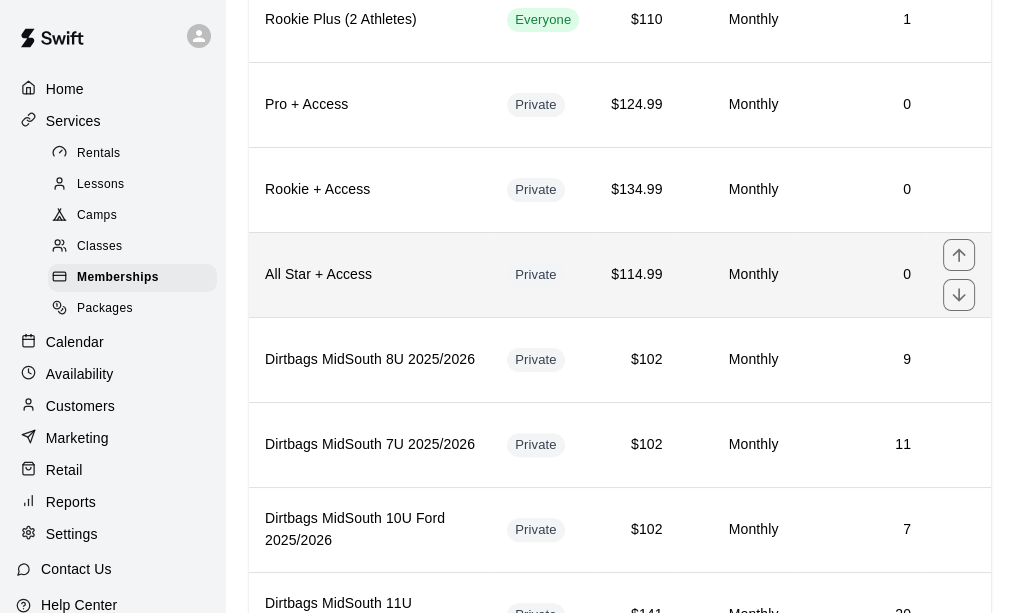 click on "All Star + Access" at bounding box center [370, 274] 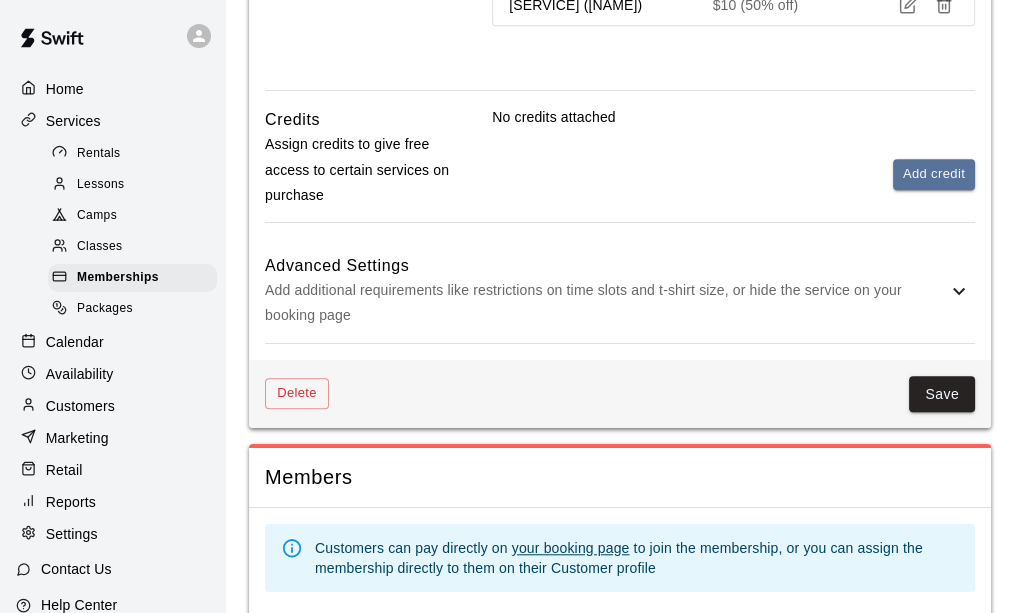 scroll, scrollTop: 1536, scrollLeft: 0, axis: vertical 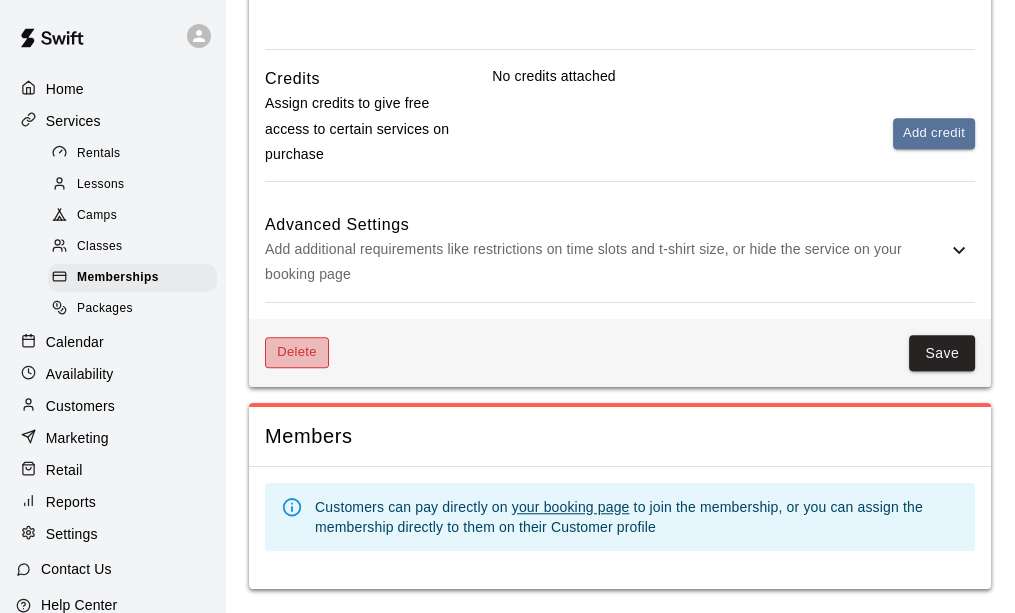 click on "Delete" at bounding box center [297, 352] 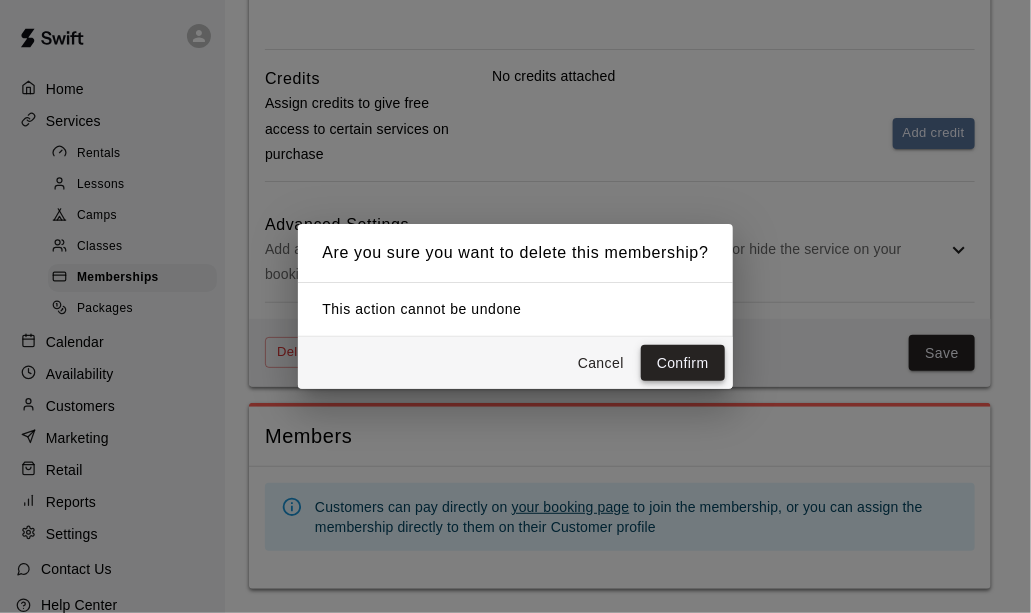 click on "Confirm" at bounding box center [683, 363] 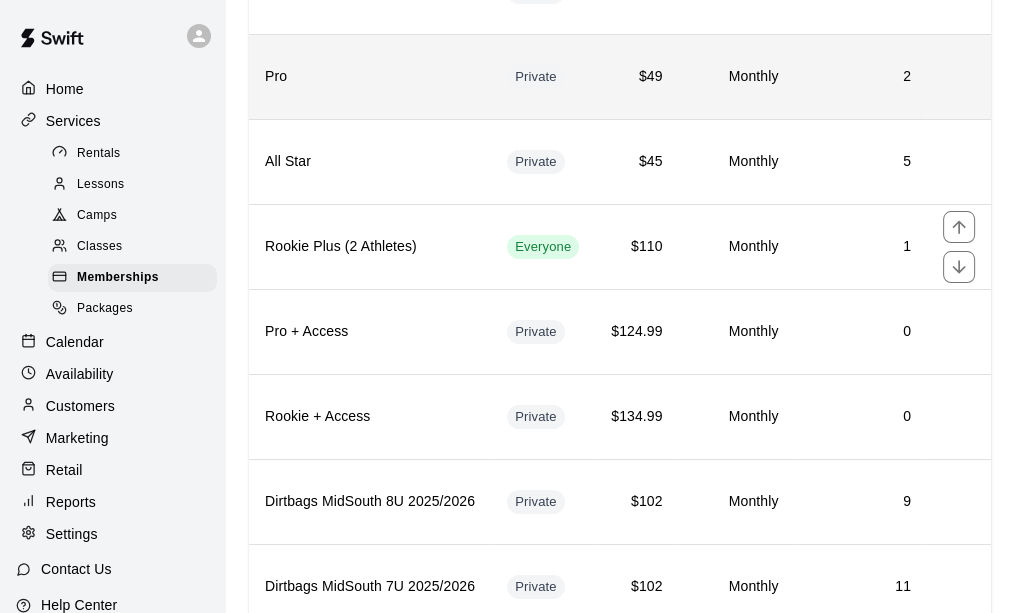 scroll, scrollTop: 300, scrollLeft: 0, axis: vertical 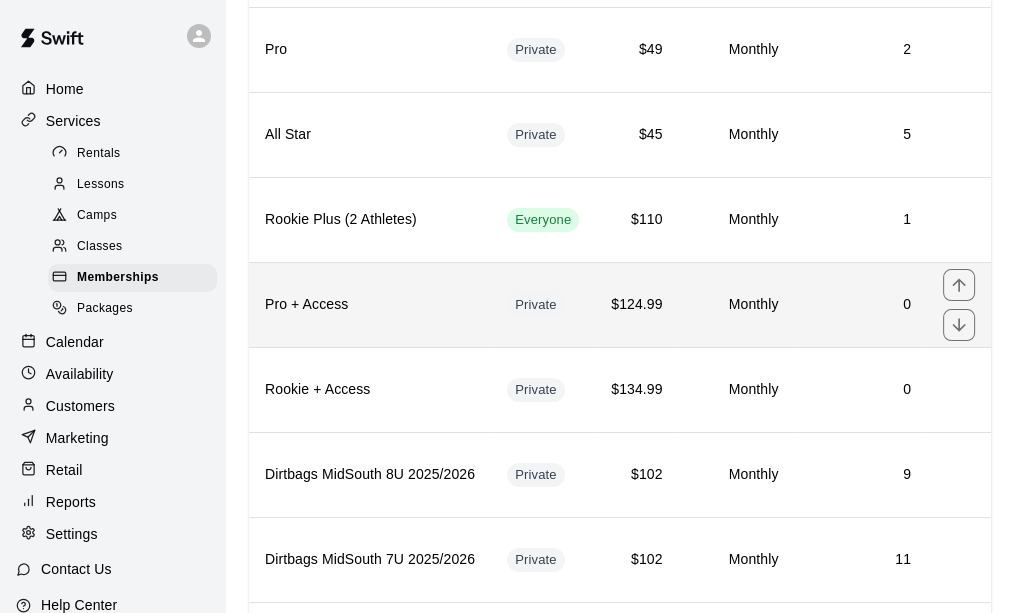 click on "Pro + Access" at bounding box center [370, 304] 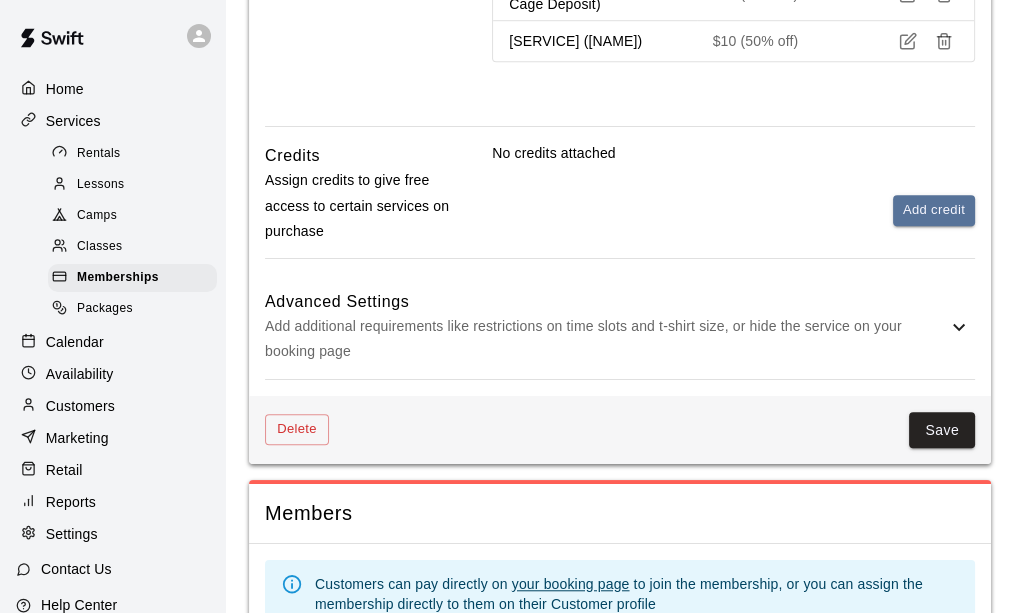 scroll, scrollTop: 1536, scrollLeft: 0, axis: vertical 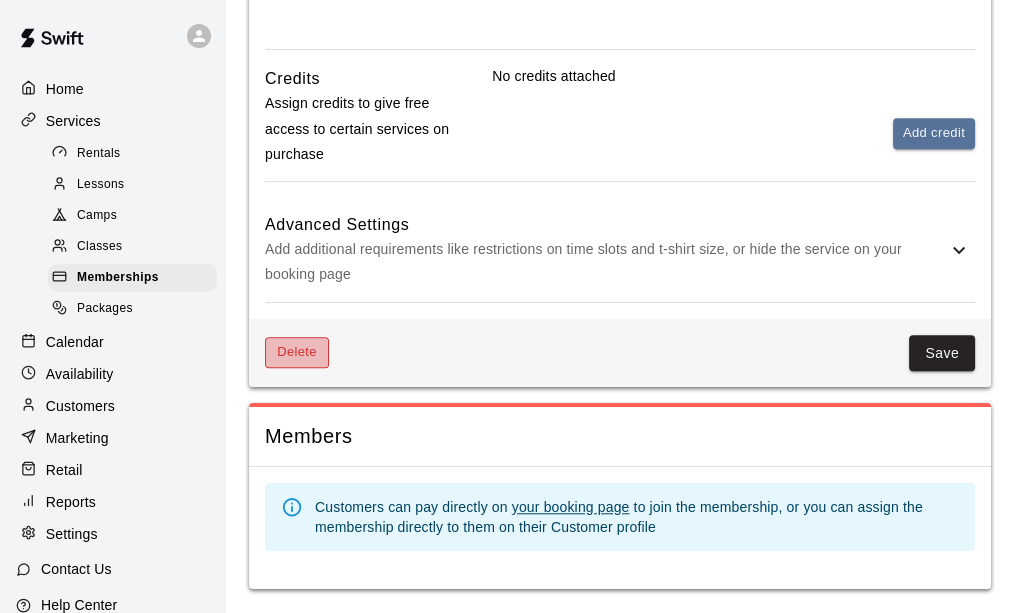 click on "Delete" at bounding box center [297, 352] 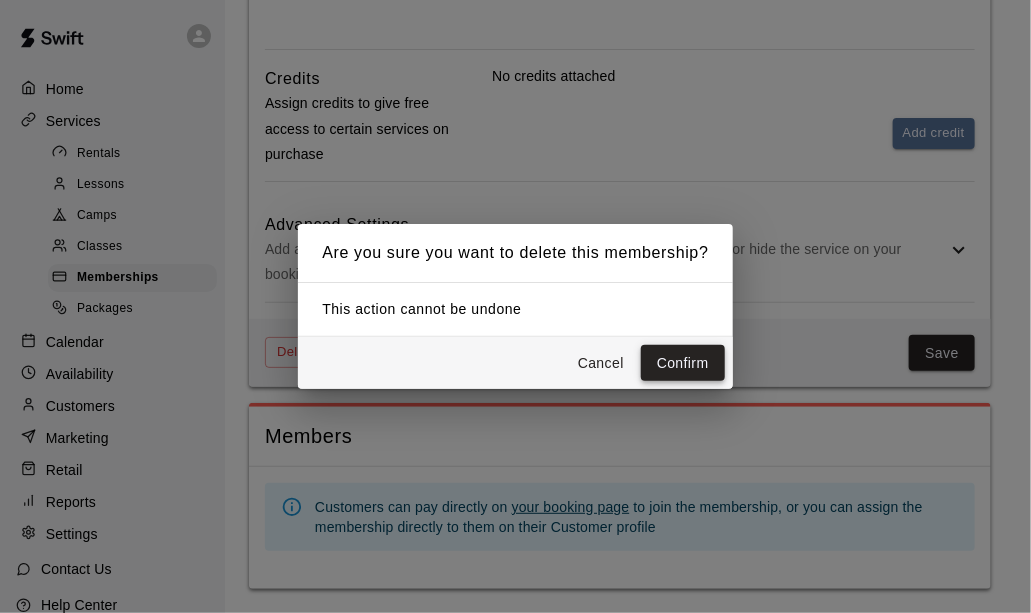 click on "Confirm" at bounding box center [683, 363] 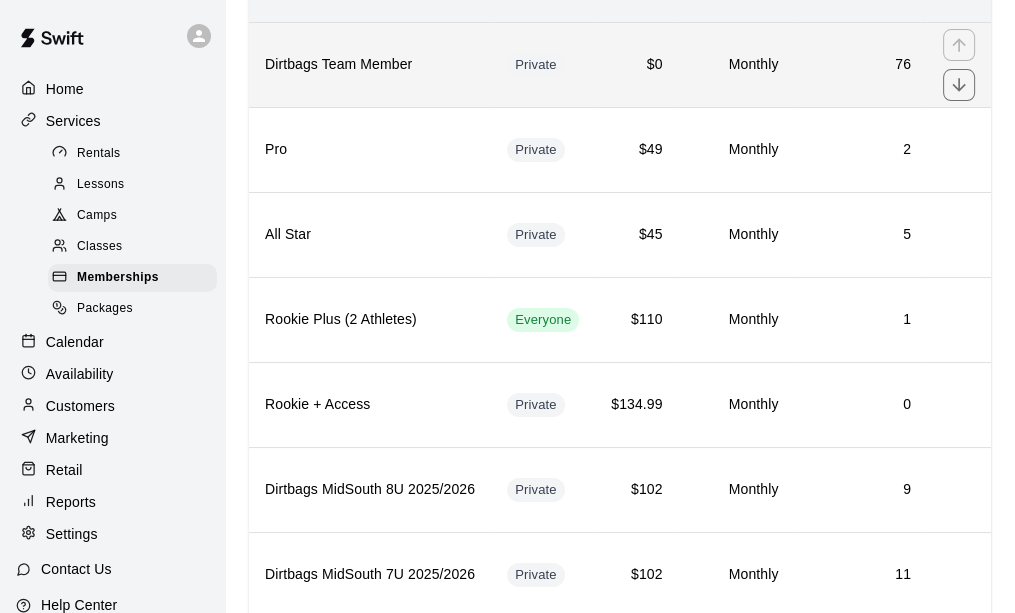scroll, scrollTop: 400, scrollLeft: 0, axis: vertical 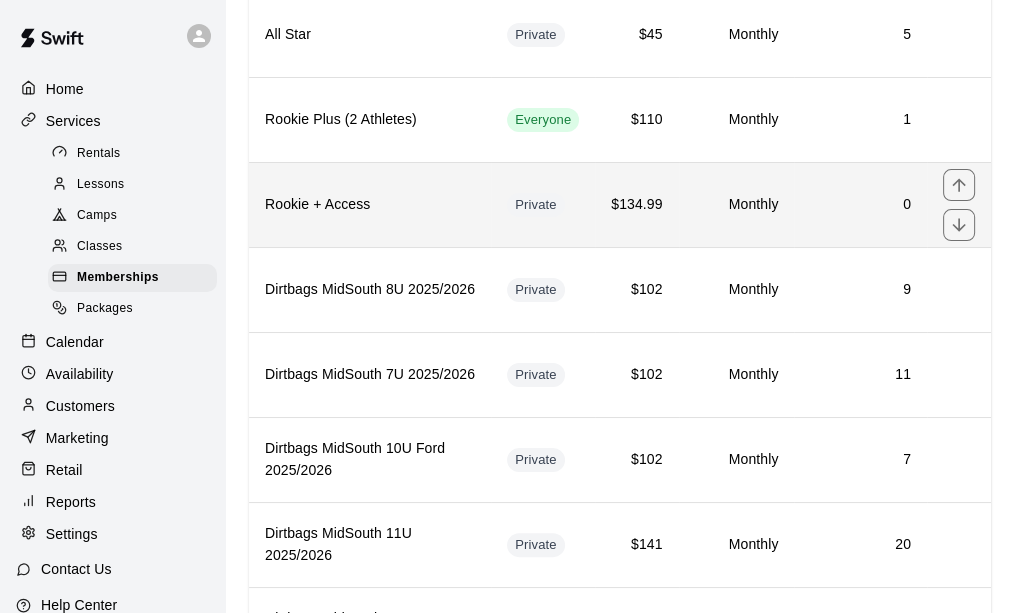 click on "Rookie + Access" at bounding box center (370, 205) 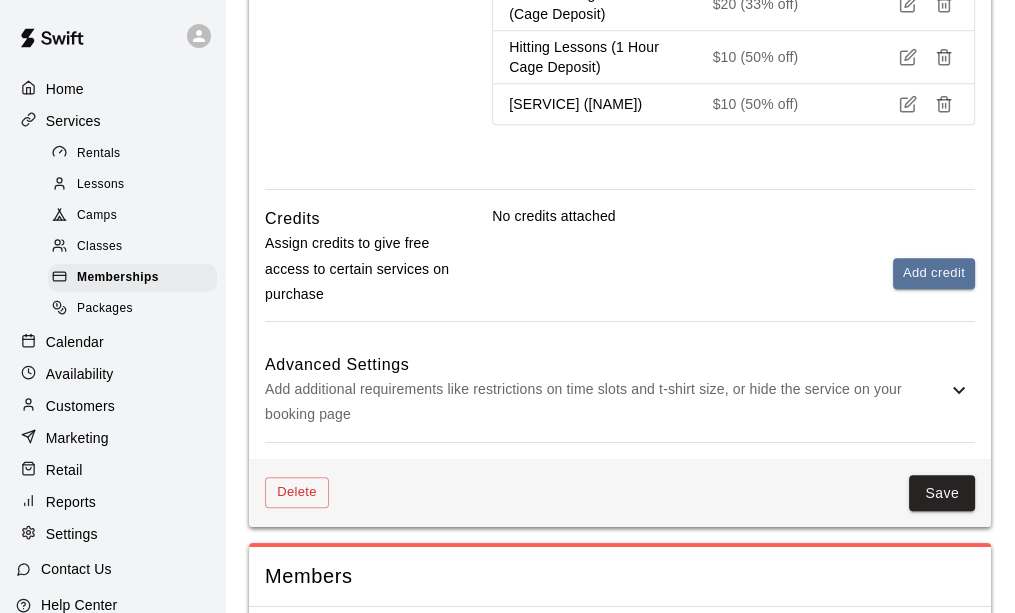 scroll, scrollTop: 1536, scrollLeft: 0, axis: vertical 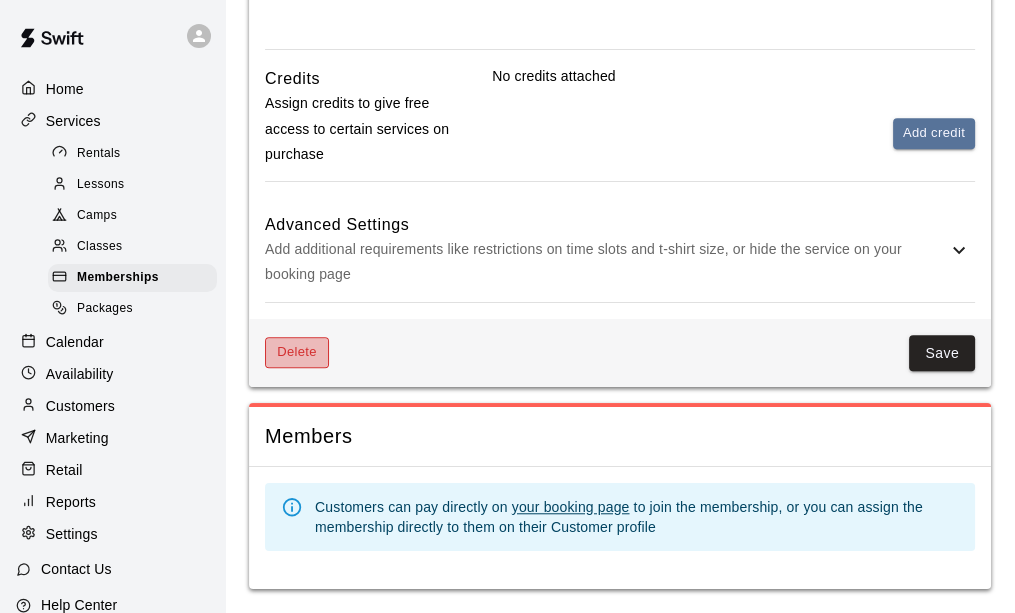 click on "Delete" at bounding box center [297, 352] 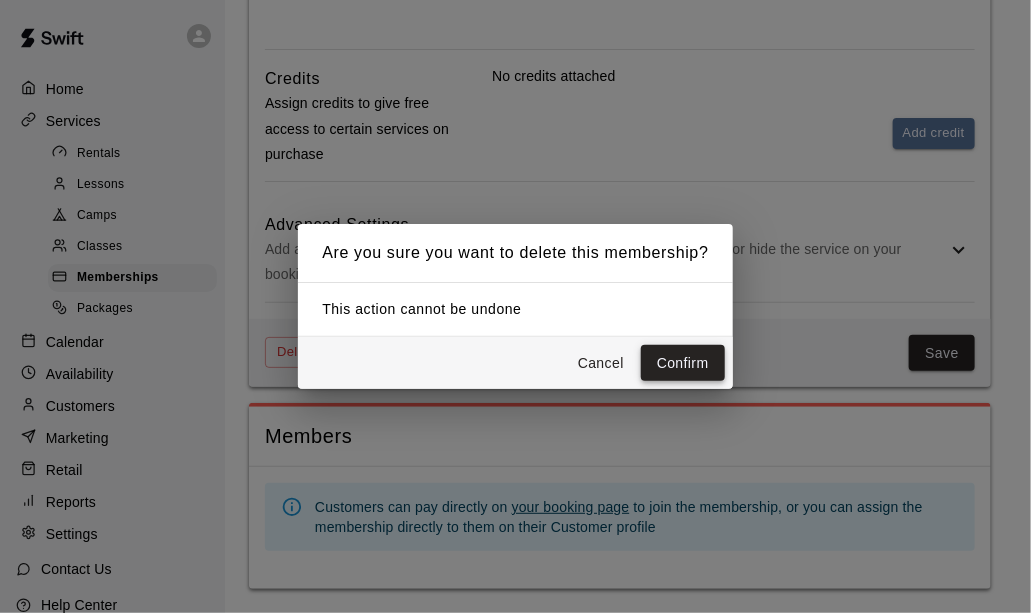 click on "Confirm" at bounding box center (683, 363) 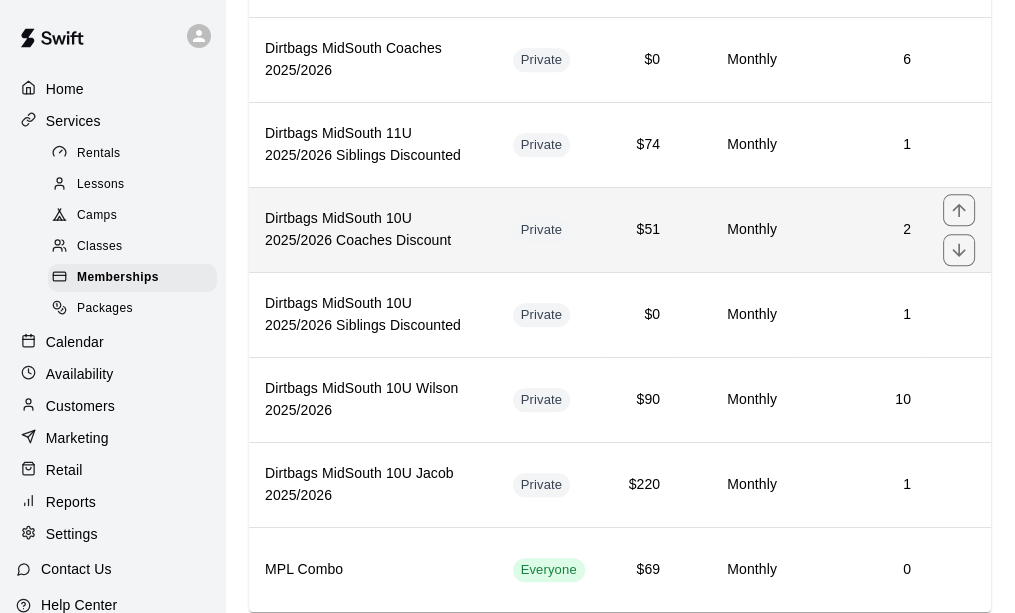 scroll, scrollTop: 1805, scrollLeft: 0, axis: vertical 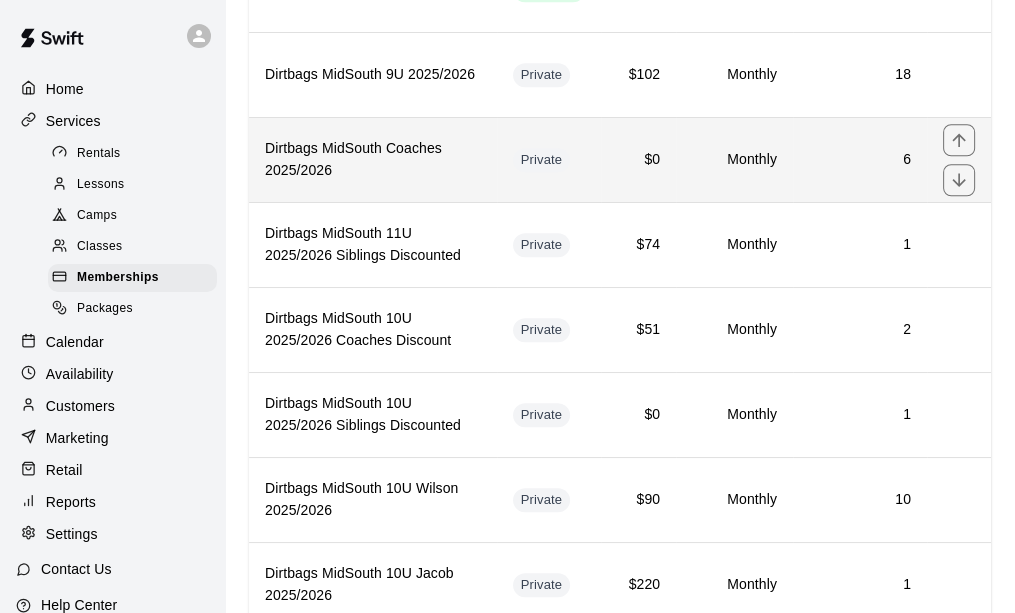 click on "Dirtbags MidSouth Coaches 2025/2026" at bounding box center (373, 160) 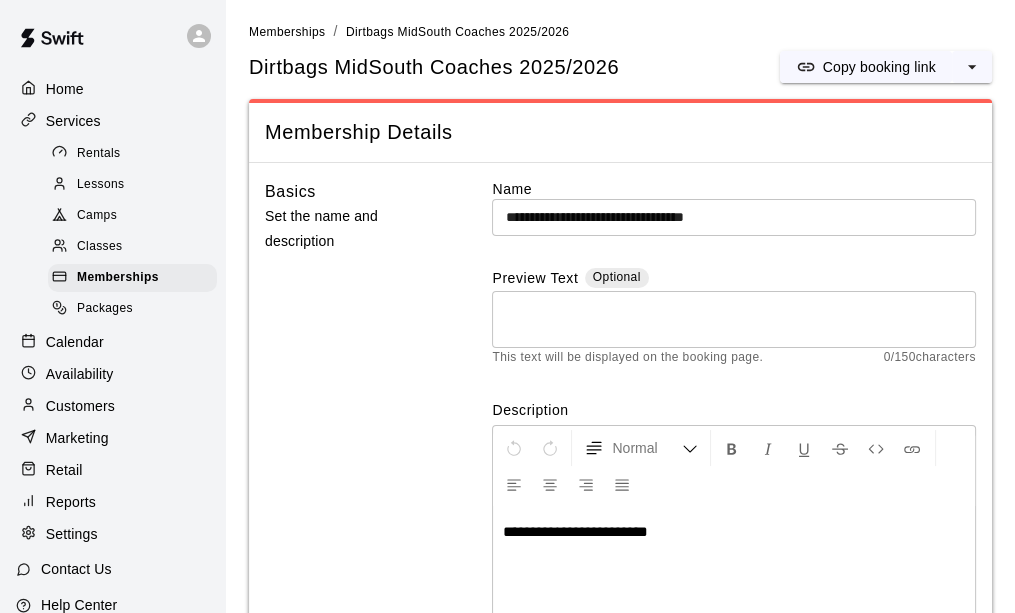 scroll, scrollTop: 0, scrollLeft: 0, axis: both 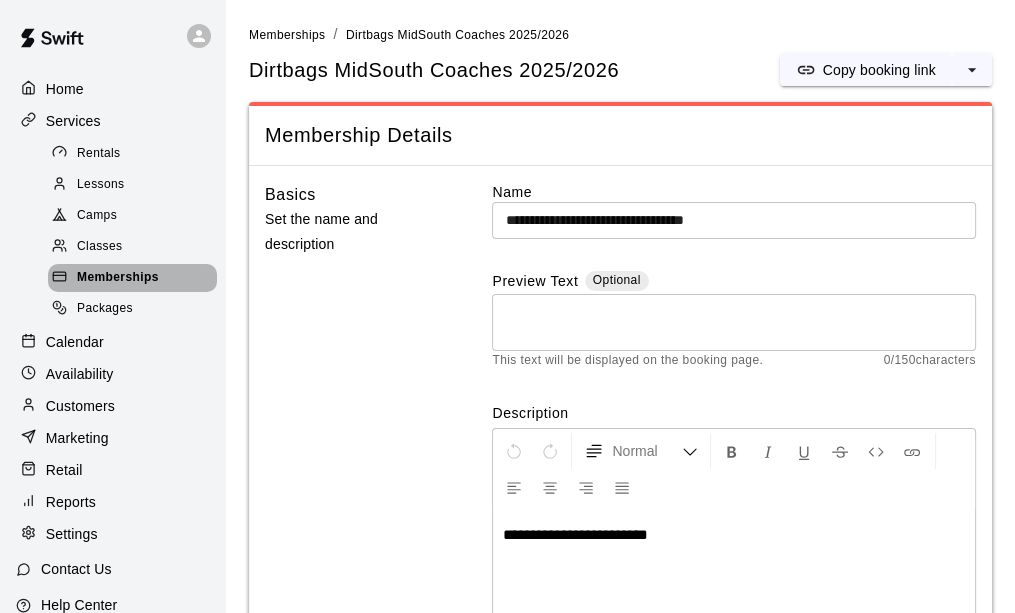 click on "Memberships" at bounding box center [132, 278] 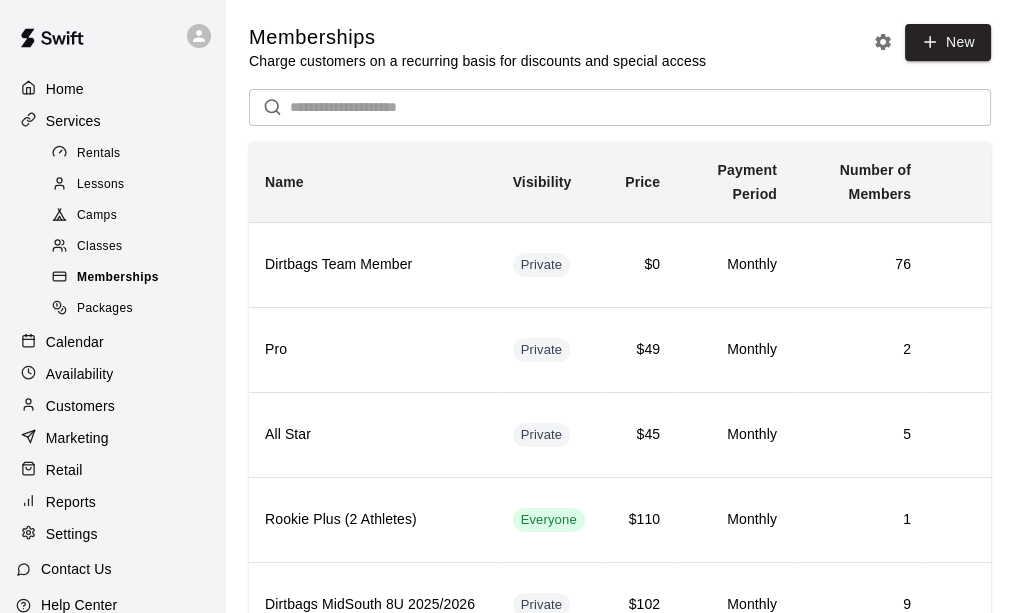 click on "Memberships" at bounding box center [118, 278] 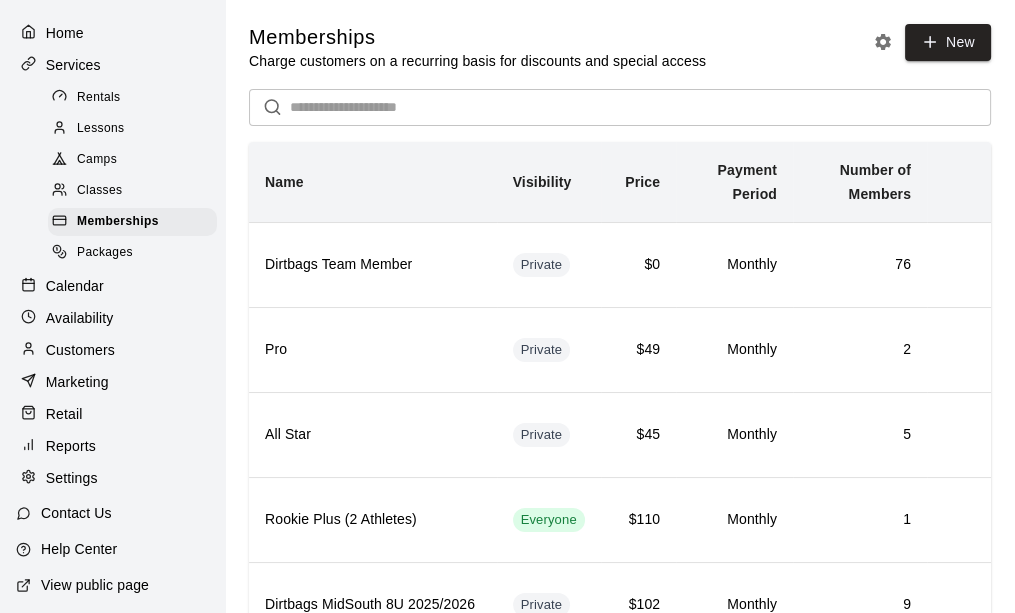 scroll, scrollTop: 0, scrollLeft: 0, axis: both 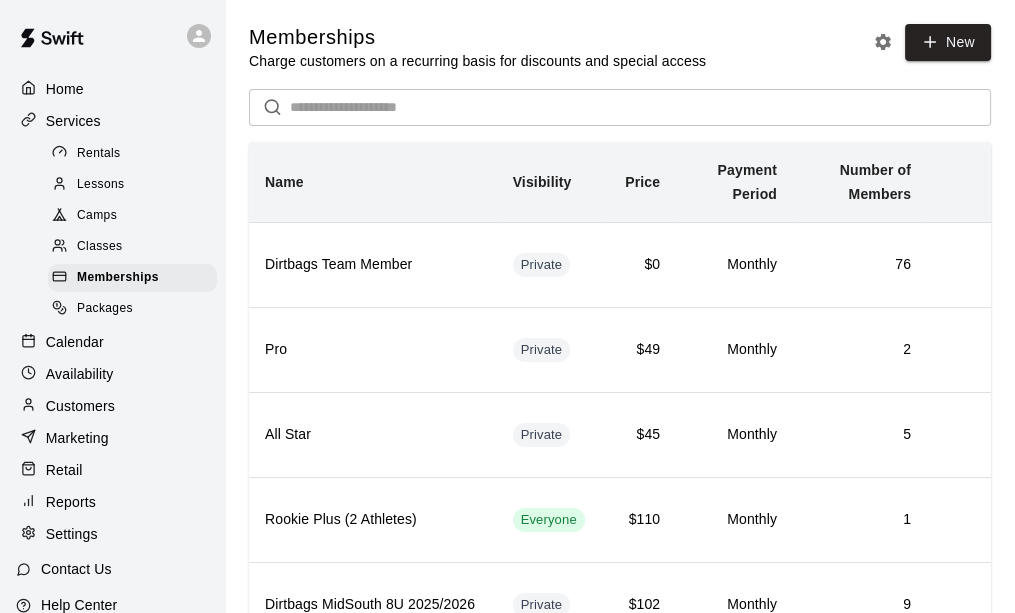 click on "Customers" at bounding box center (80, 406) 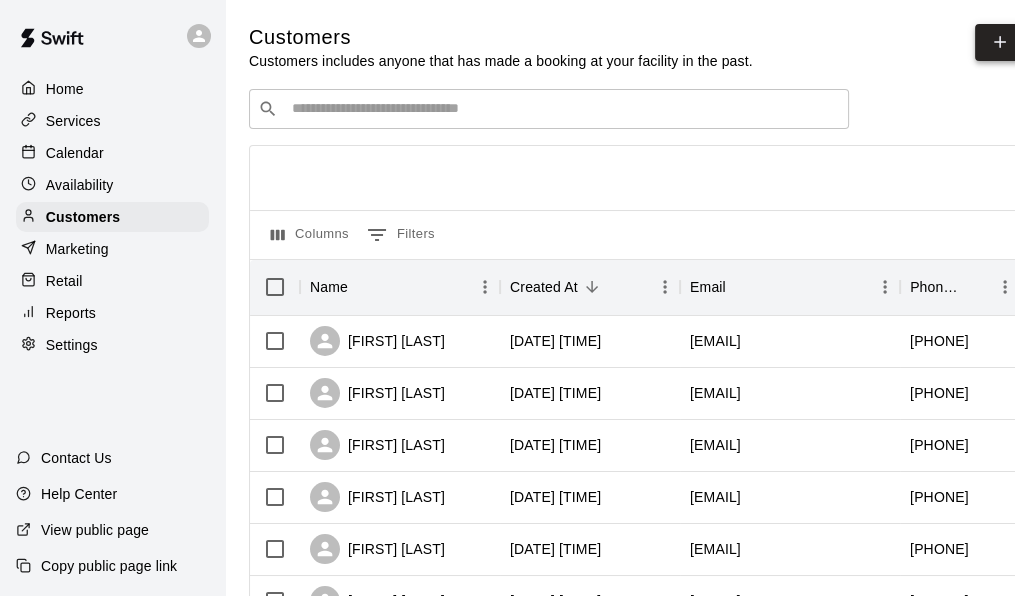 click 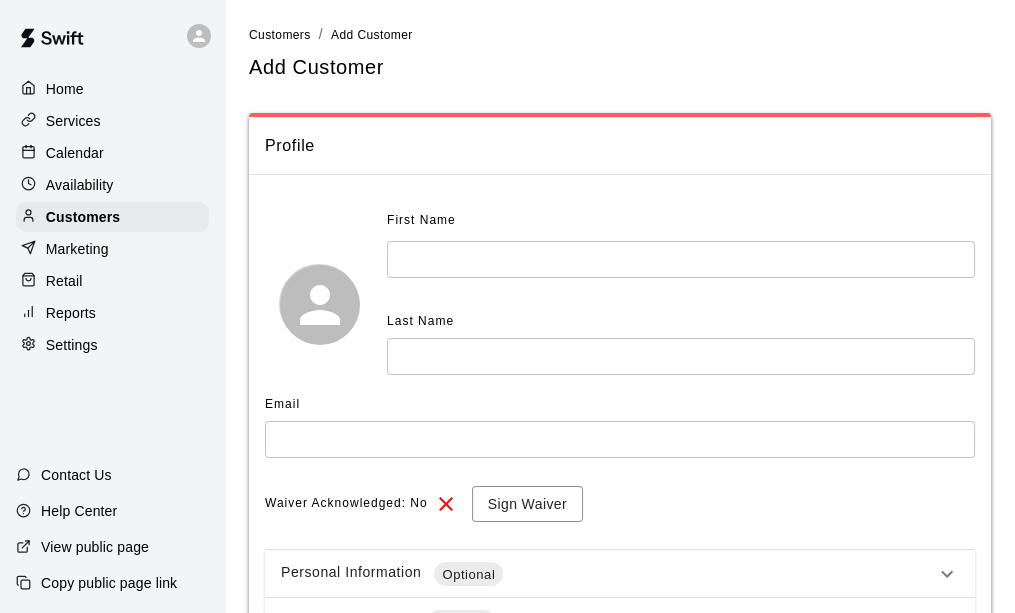 click at bounding box center [681, 259] 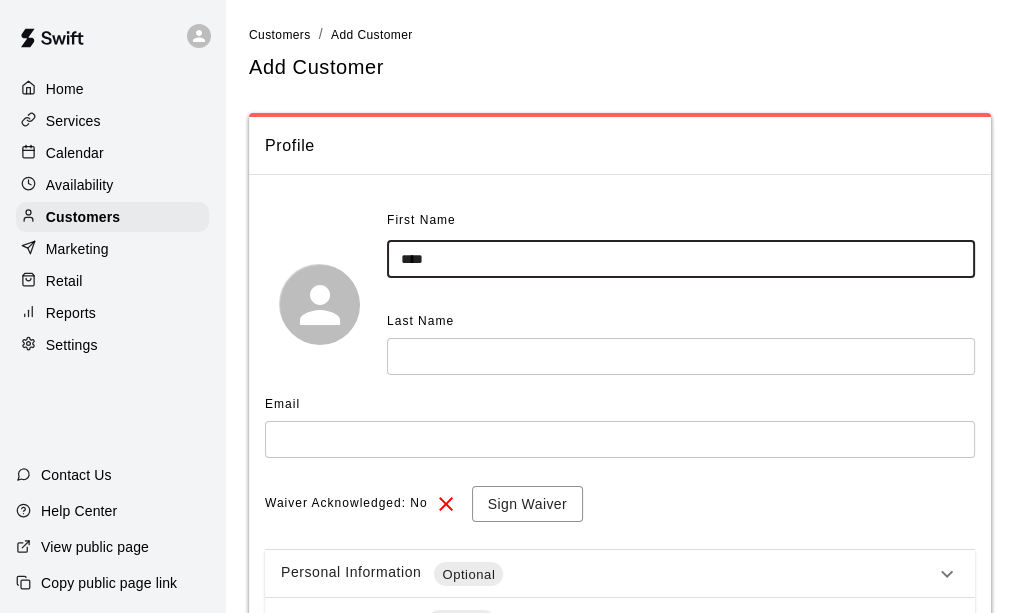 type on "****" 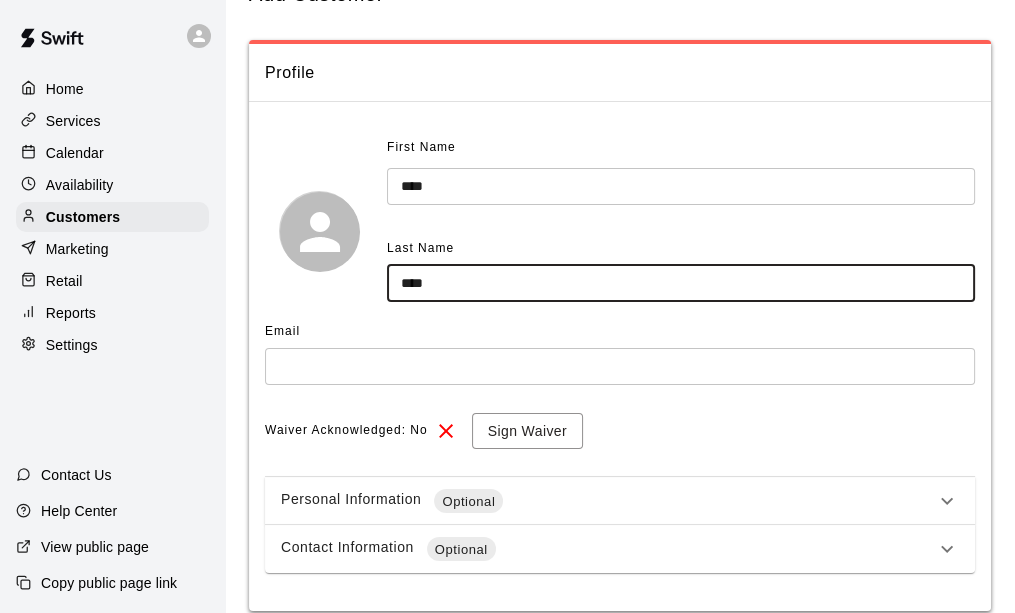 scroll, scrollTop: 100, scrollLeft: 0, axis: vertical 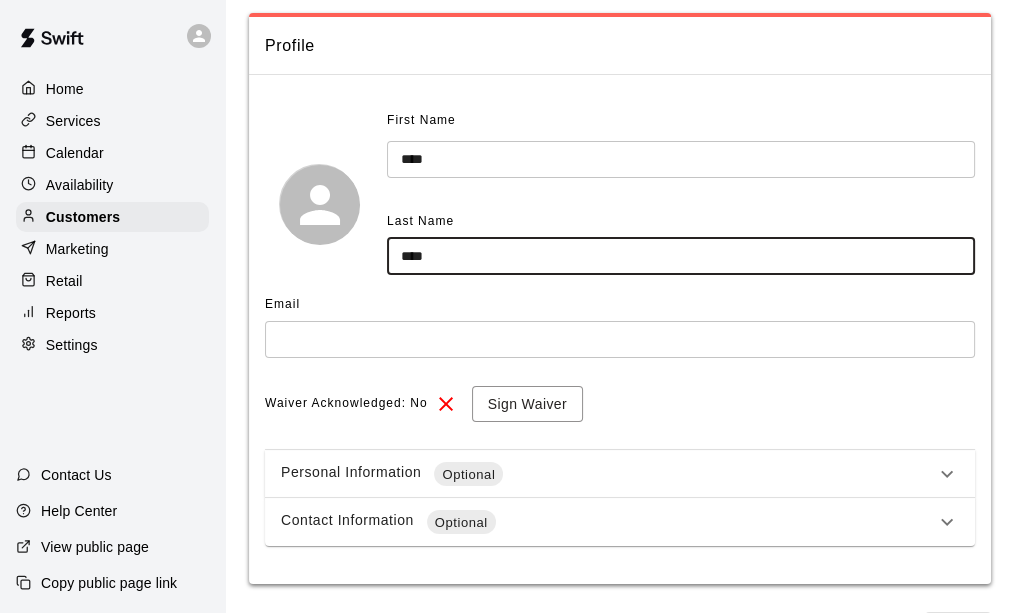 type on "****" 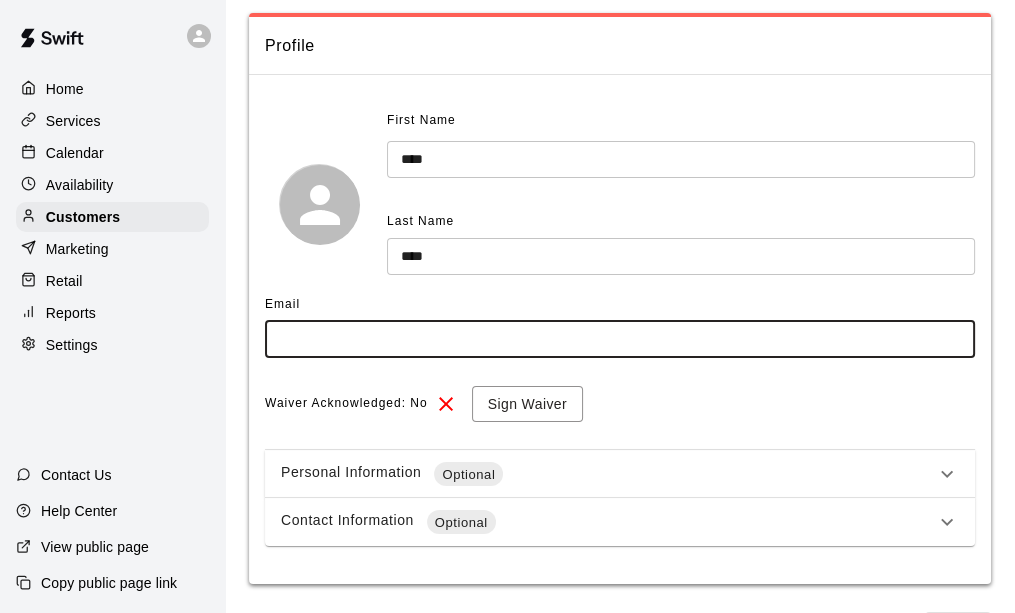 click at bounding box center (620, 339) 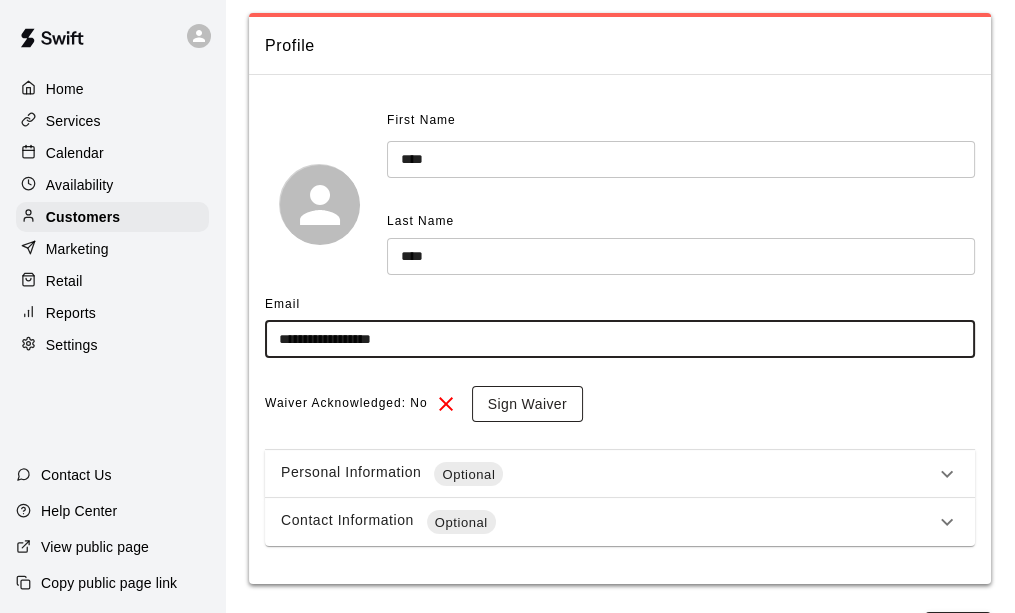 type on "**********" 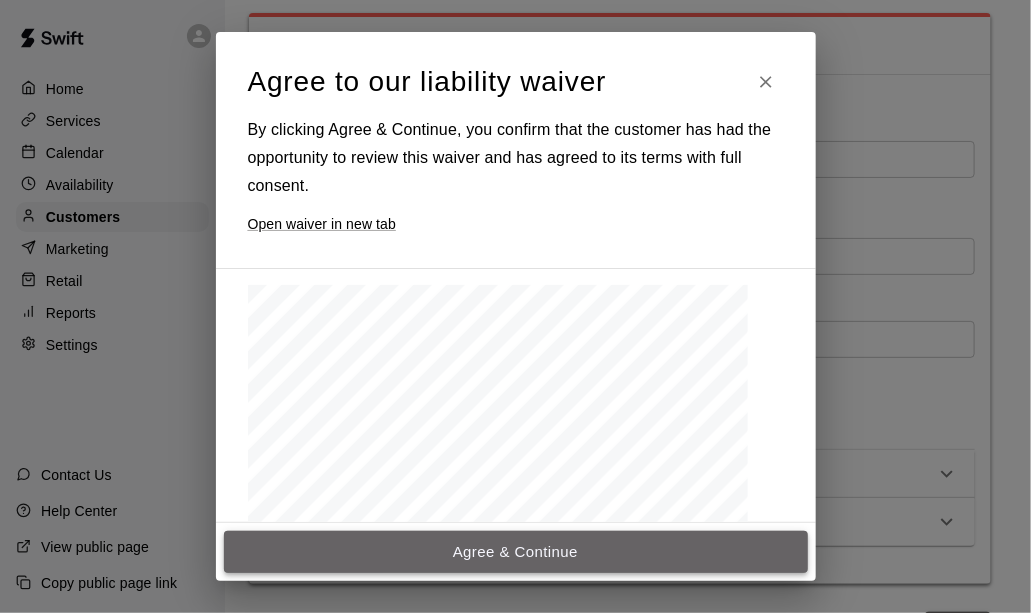click on "Agree & Continue" at bounding box center [516, 552] 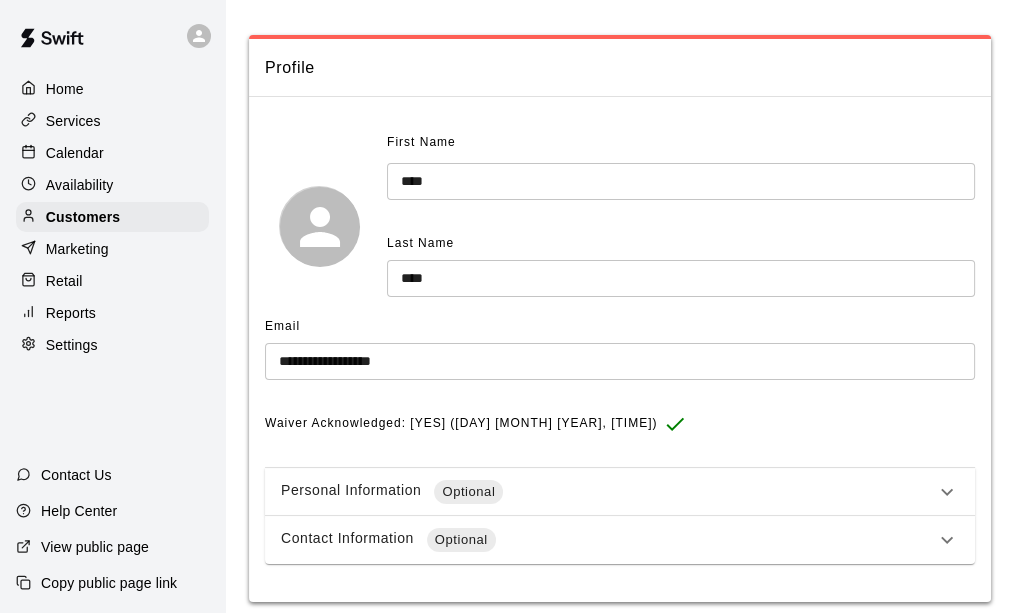 scroll, scrollTop: 145, scrollLeft: 0, axis: vertical 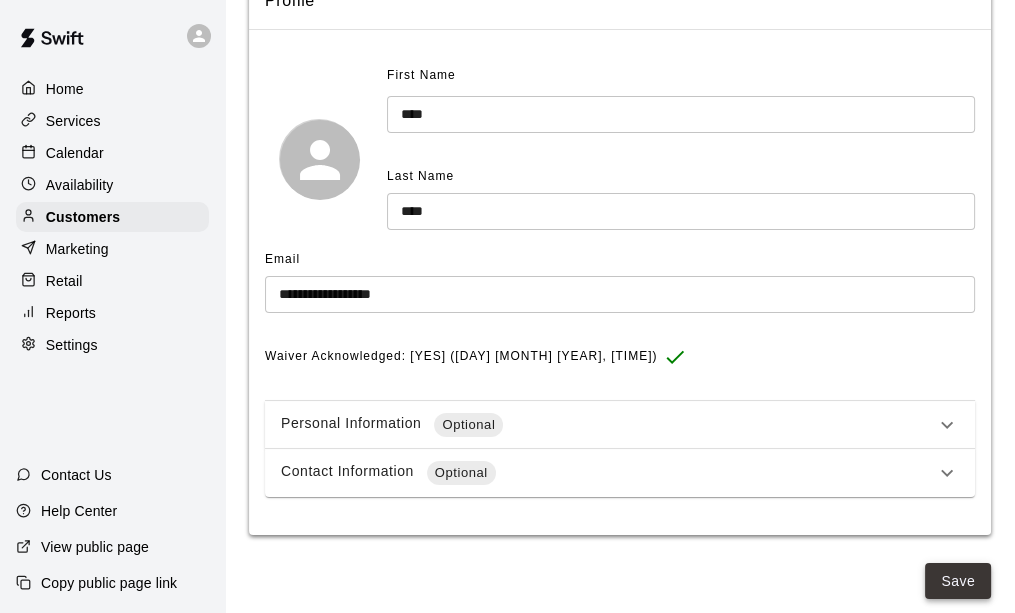 click on "Save" at bounding box center (958, 581) 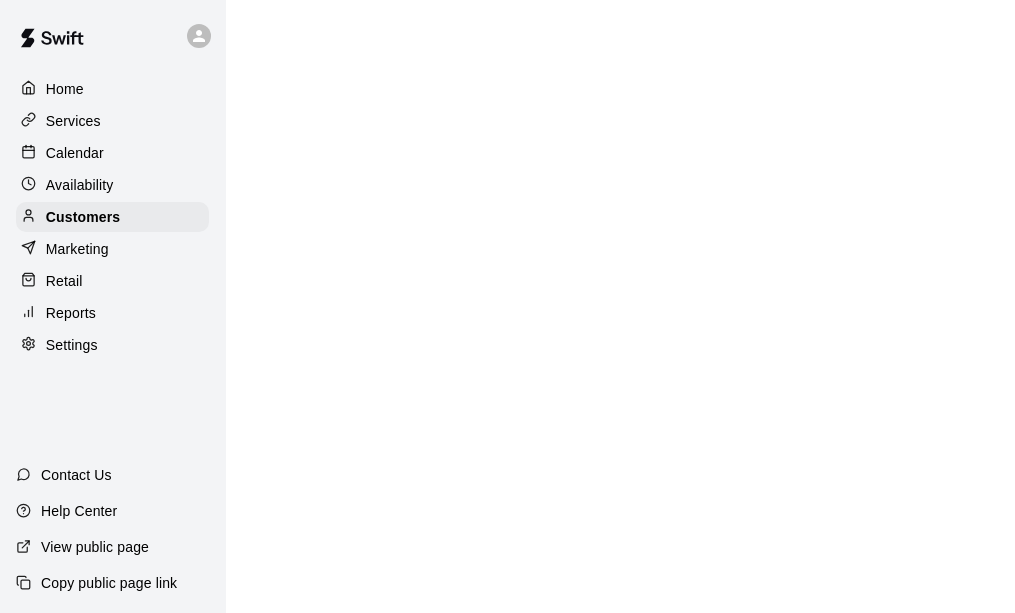 scroll, scrollTop: 69, scrollLeft: 0, axis: vertical 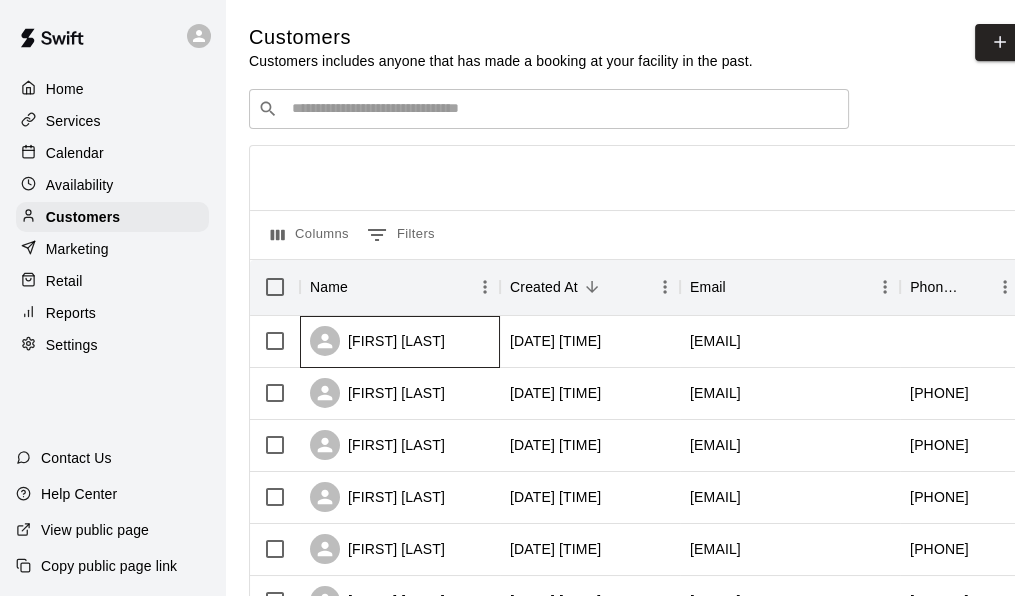 click on "[FIRST] [LAST]" at bounding box center (400, 342) 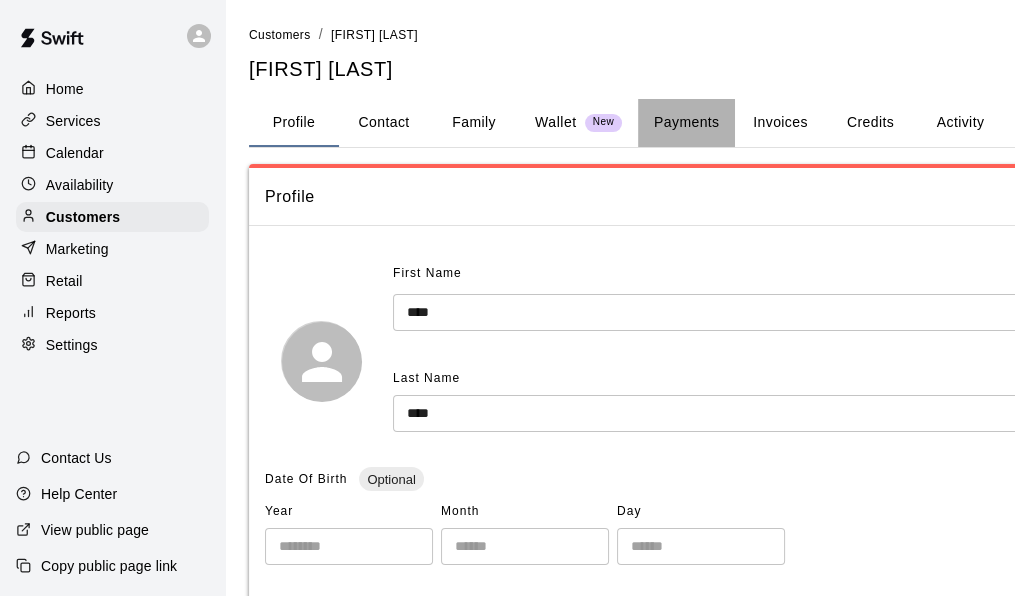 click on "Payments" at bounding box center [686, 123] 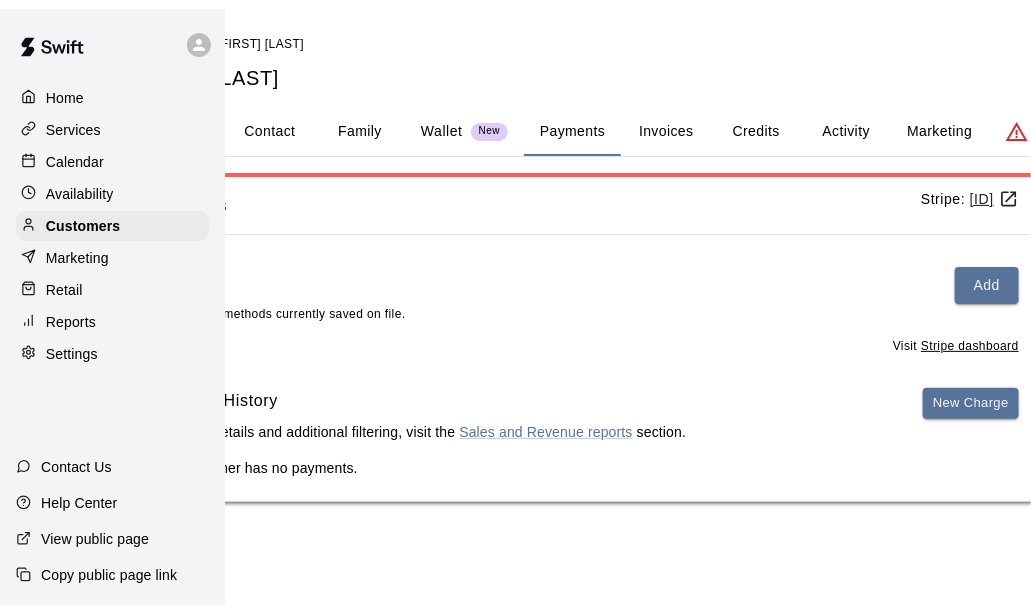 scroll, scrollTop: 0, scrollLeft: 191, axis: horizontal 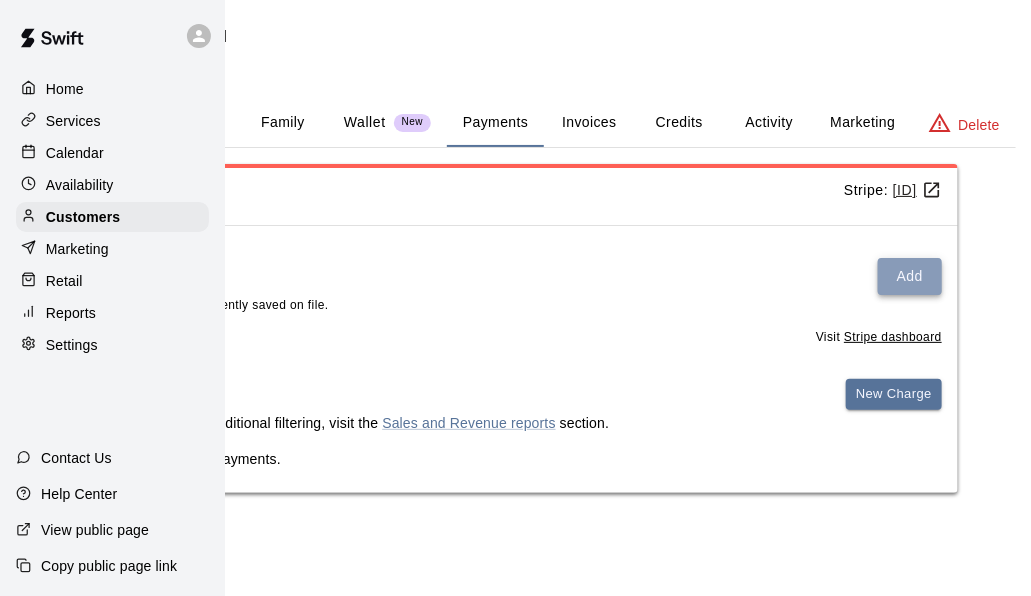 click on "Add" at bounding box center [910, 276] 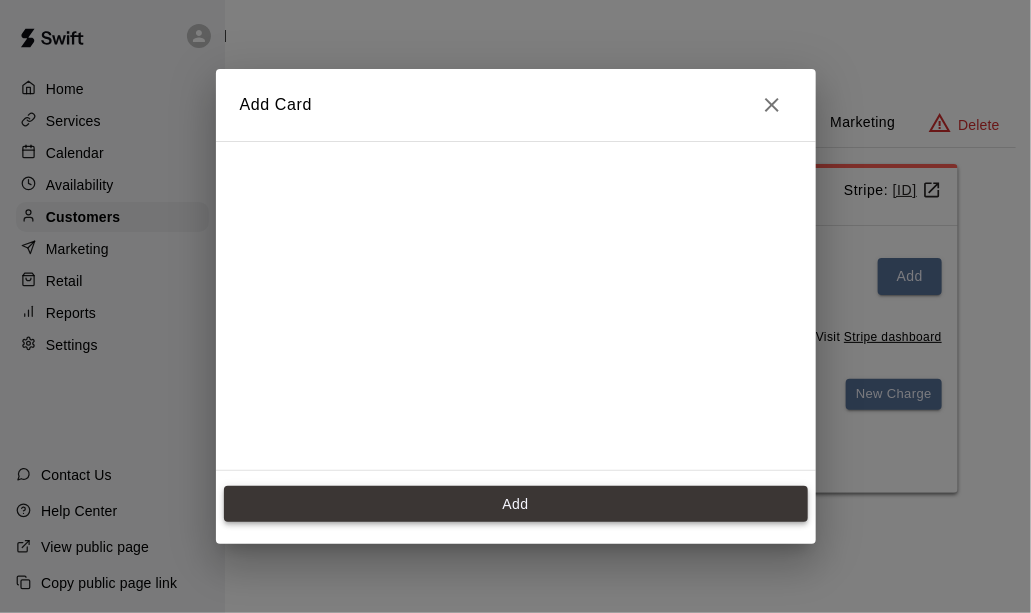 scroll, scrollTop: 242, scrollLeft: 0, axis: vertical 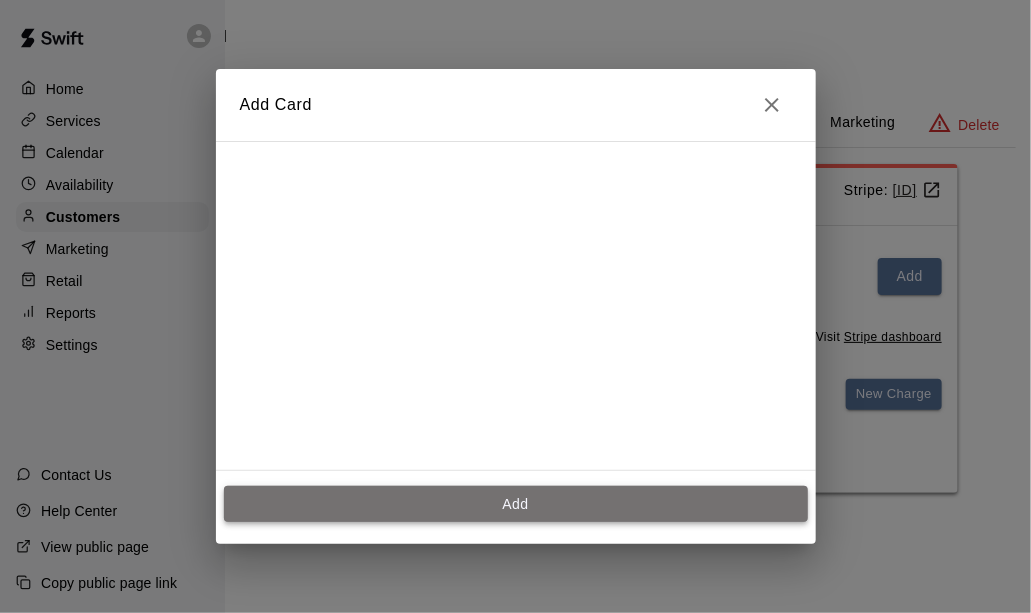 click on "Add" at bounding box center (516, 504) 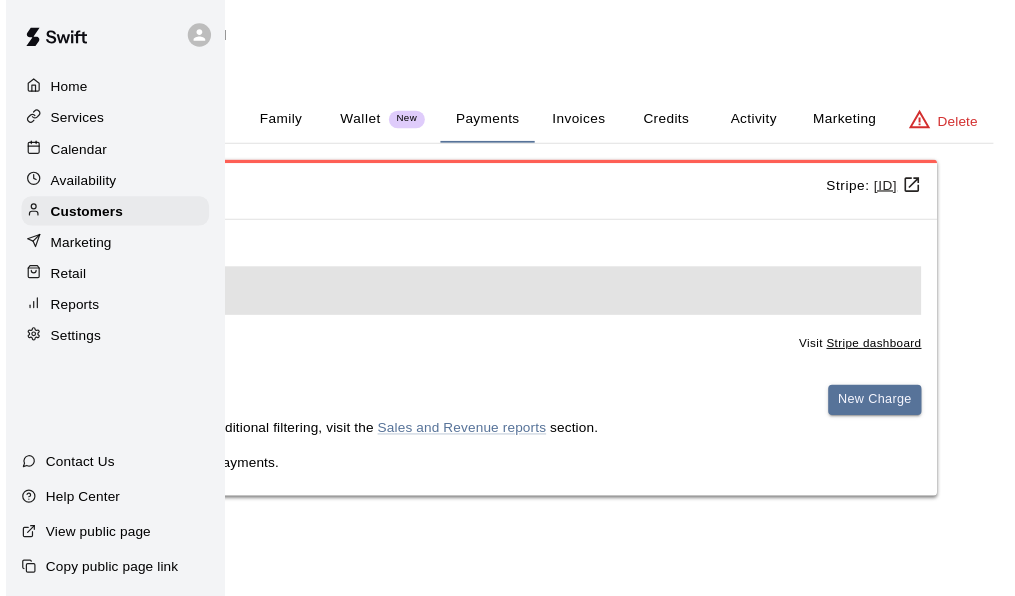 scroll, scrollTop: 0, scrollLeft: 0, axis: both 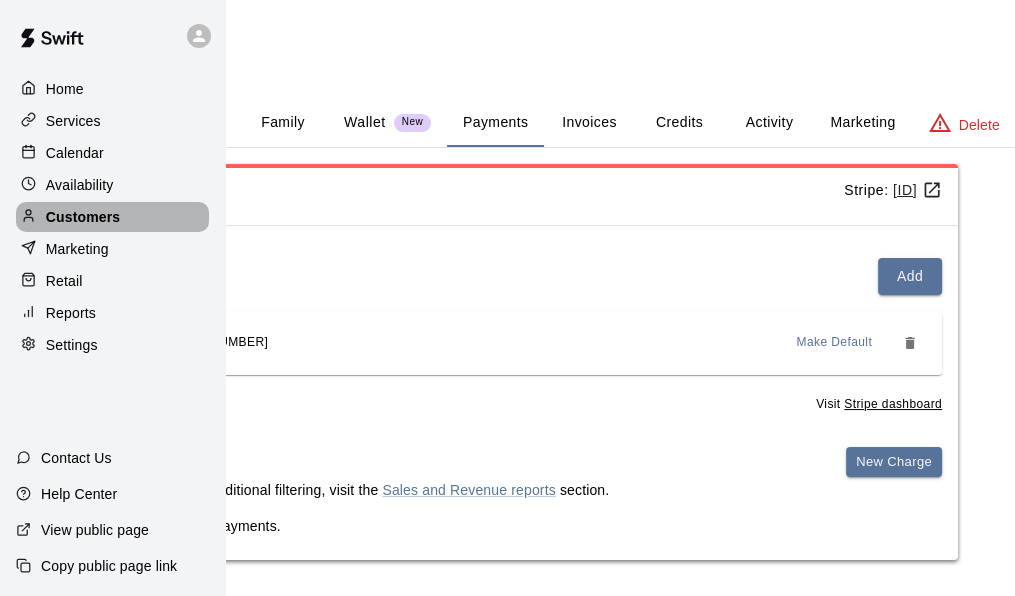click on "Customers" at bounding box center [112, 217] 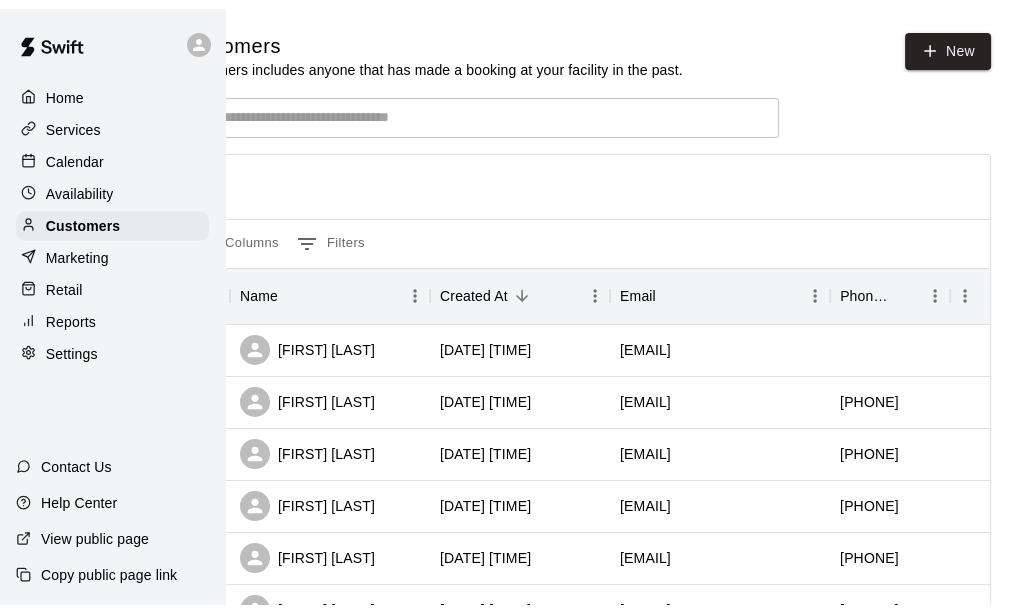 scroll, scrollTop: 0, scrollLeft: 0, axis: both 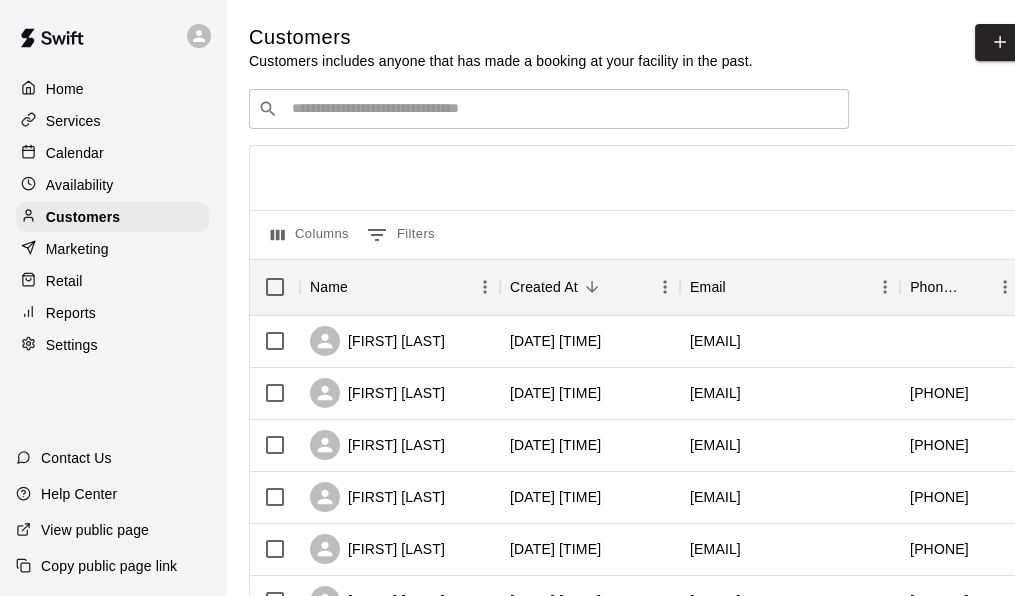 click on "Services" at bounding box center [73, 121] 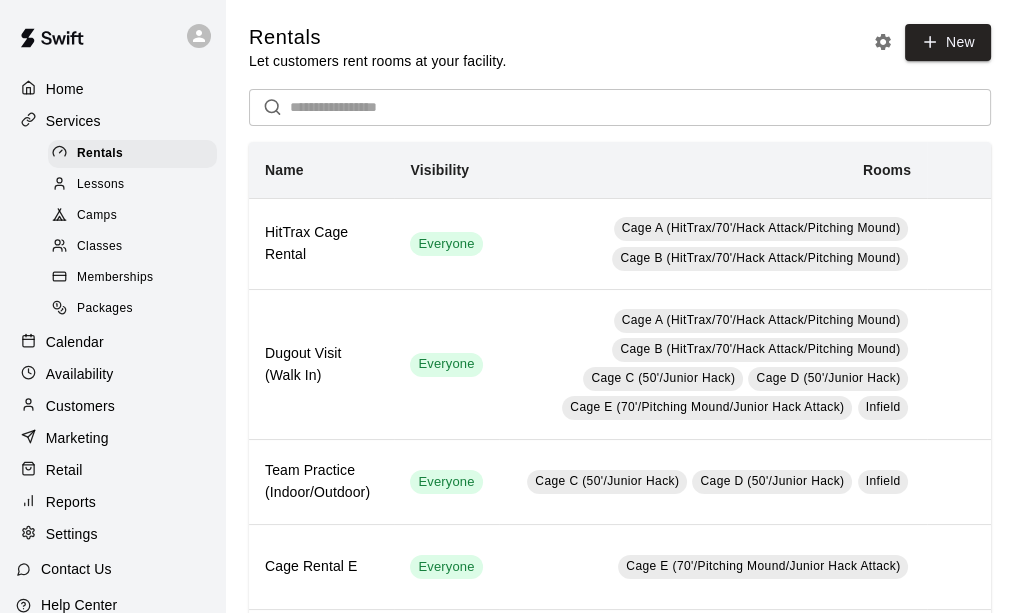 scroll, scrollTop: 78, scrollLeft: 0, axis: vertical 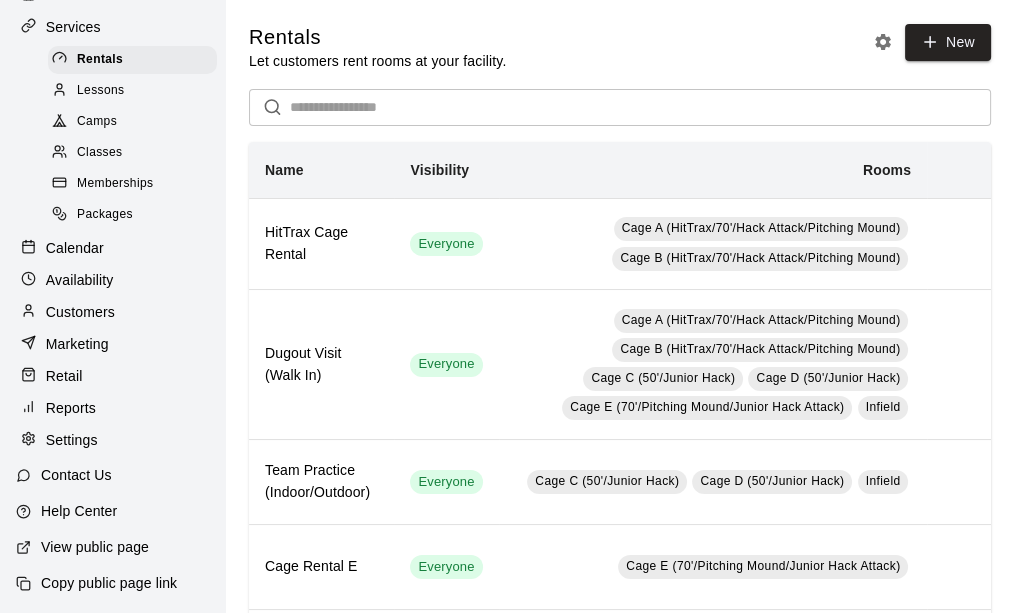 click on "Memberships" at bounding box center (115, 184) 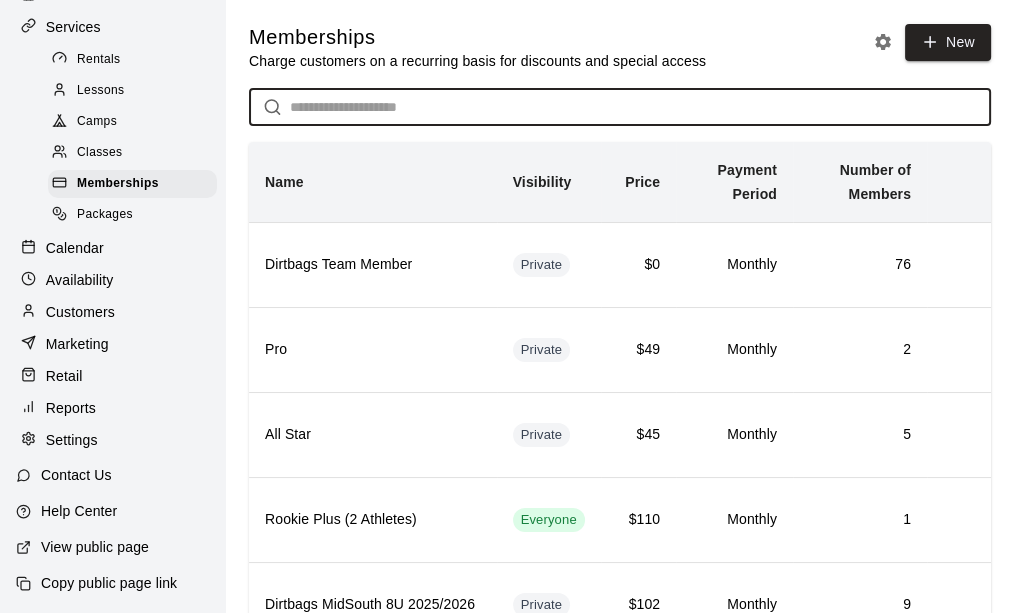 click at bounding box center [640, 107] 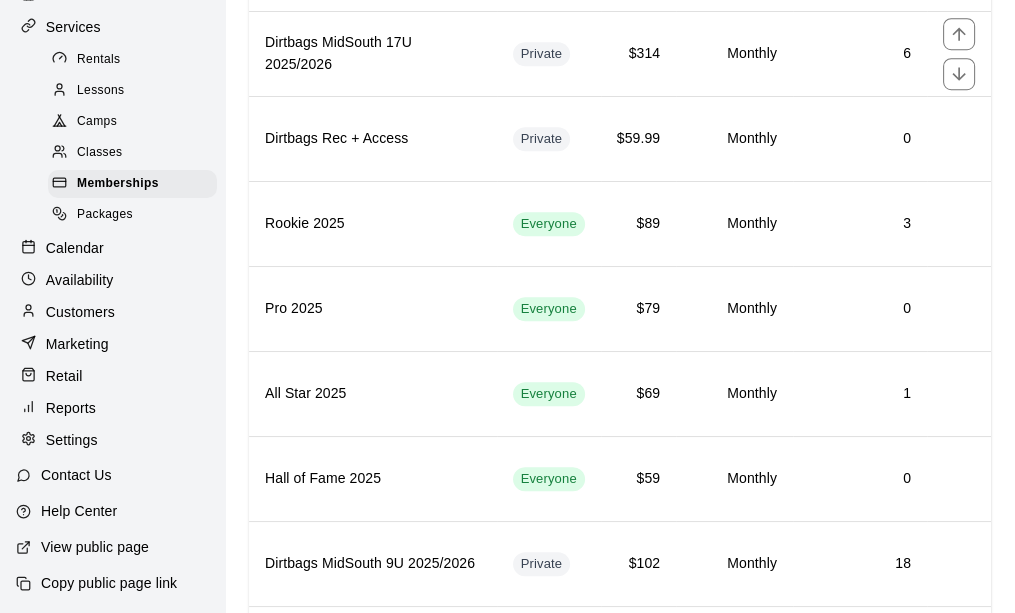 scroll, scrollTop: 1400, scrollLeft: 0, axis: vertical 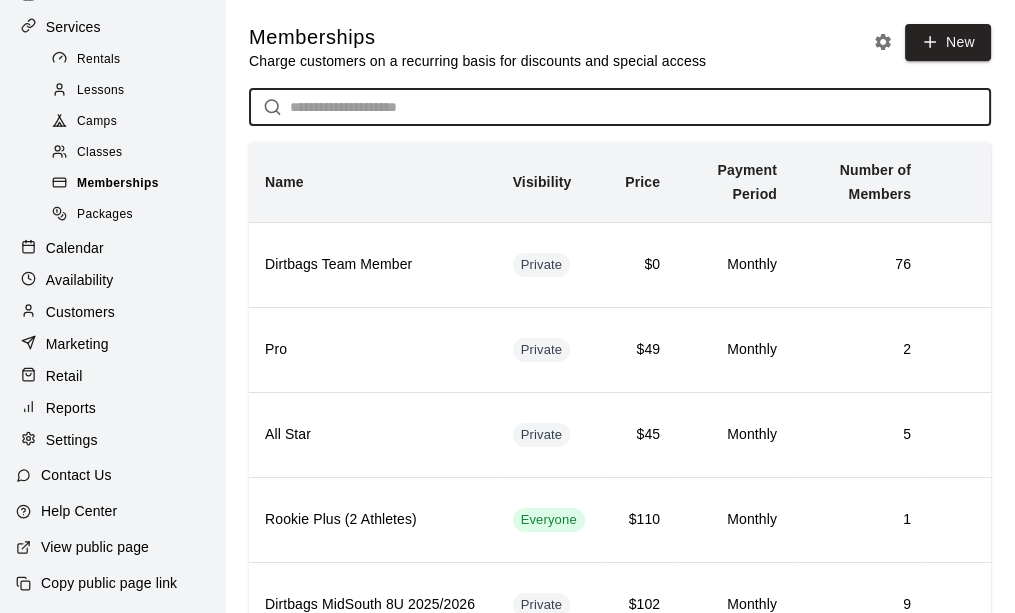 click on "Memberships" at bounding box center (118, 184) 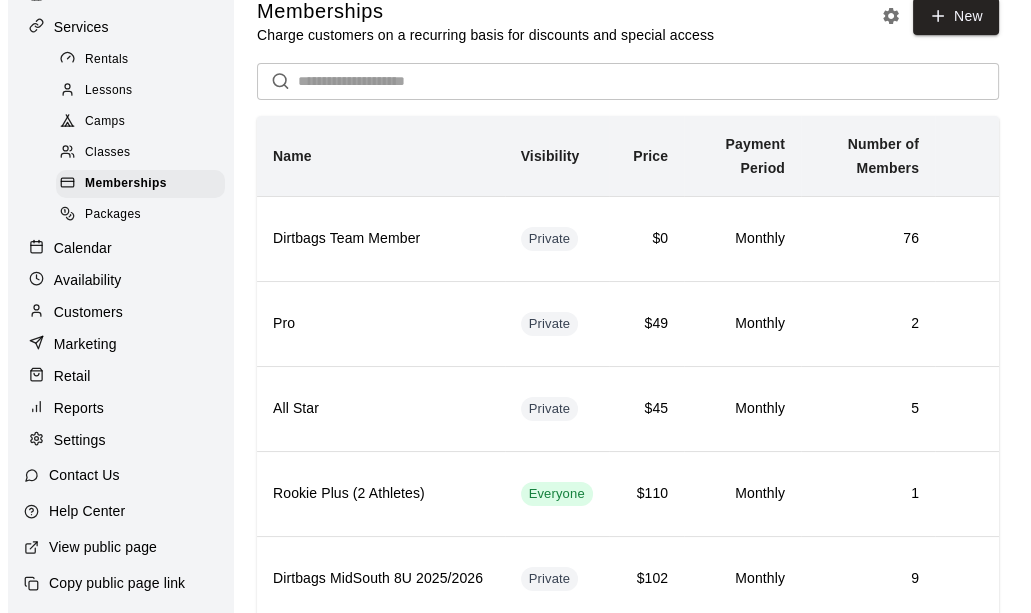 scroll, scrollTop: 0, scrollLeft: 0, axis: both 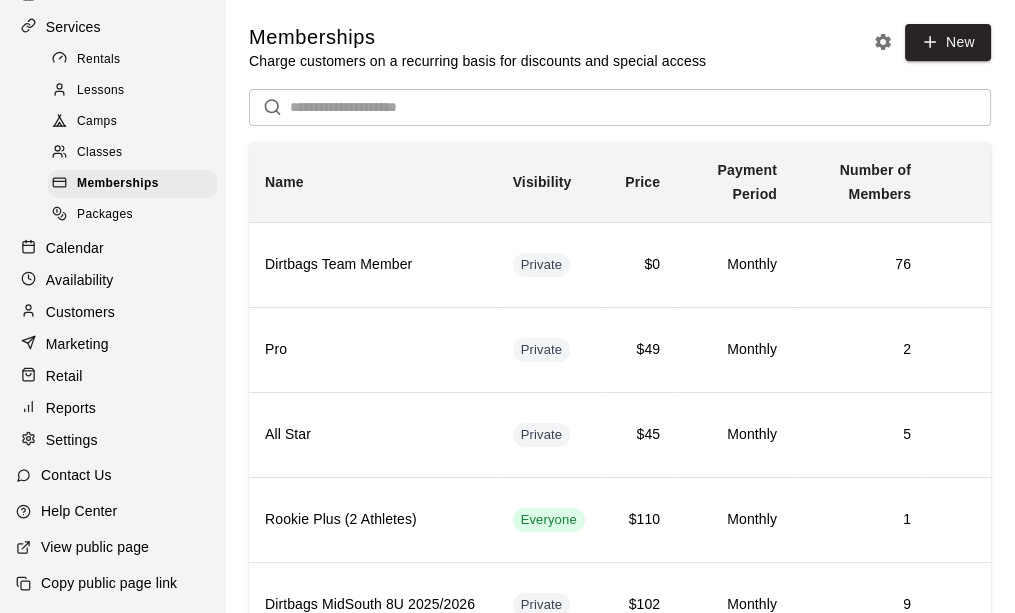 click at bounding box center [640, 107] 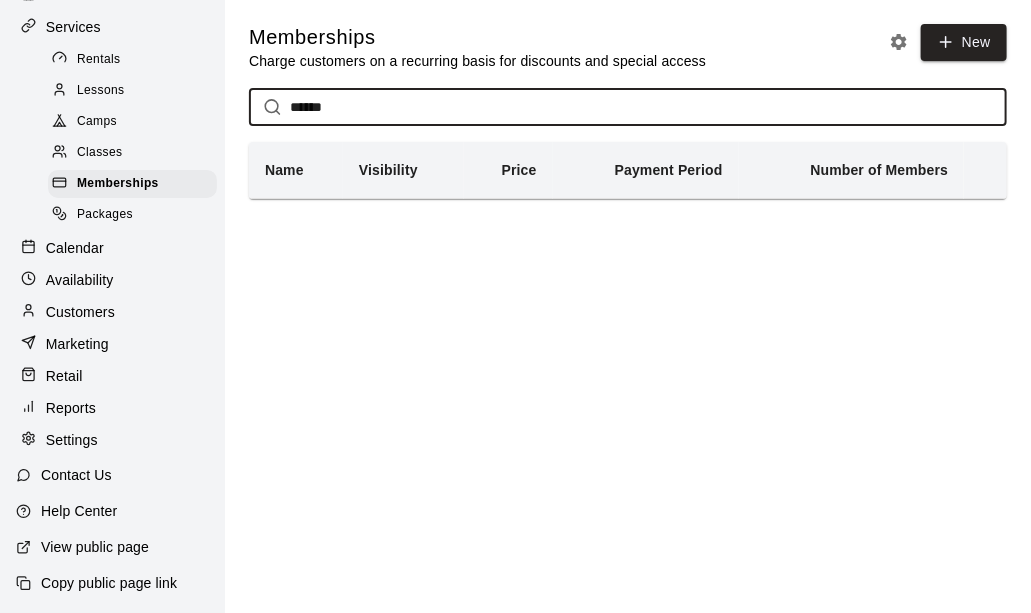type on "******" 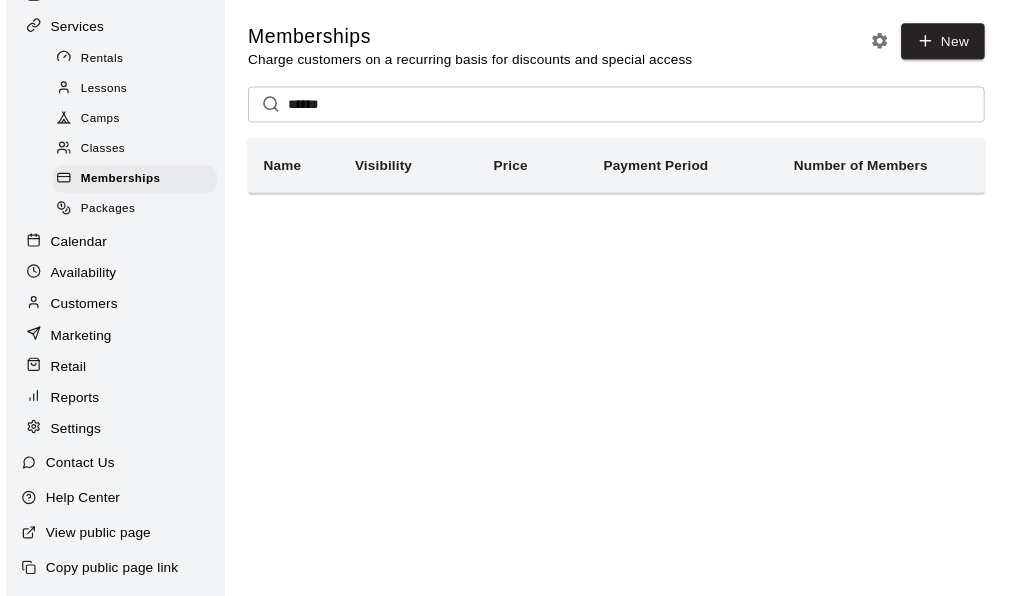 scroll, scrollTop: 0, scrollLeft: 0, axis: both 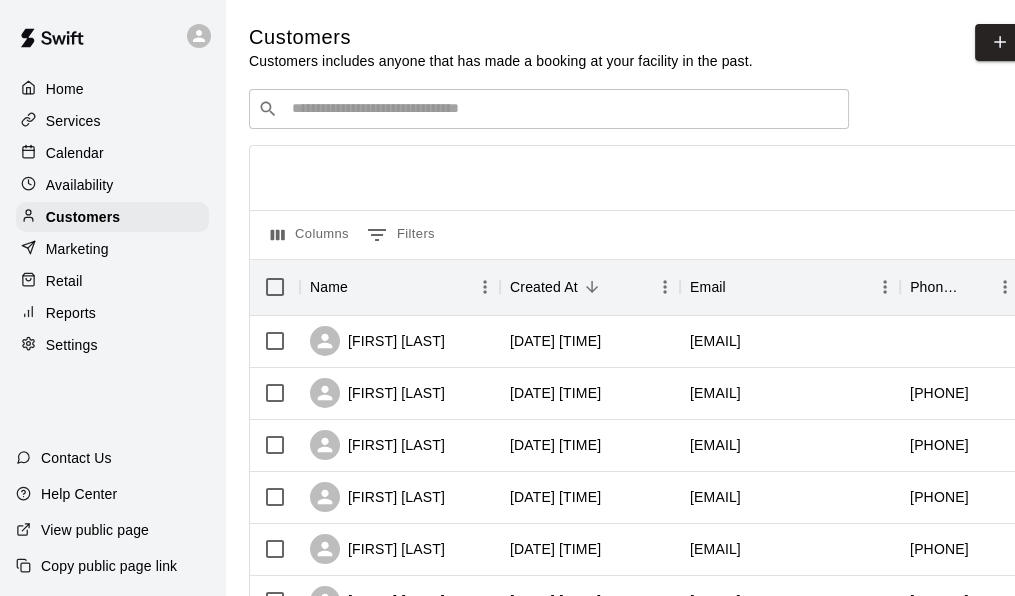 click at bounding box center (563, 109) 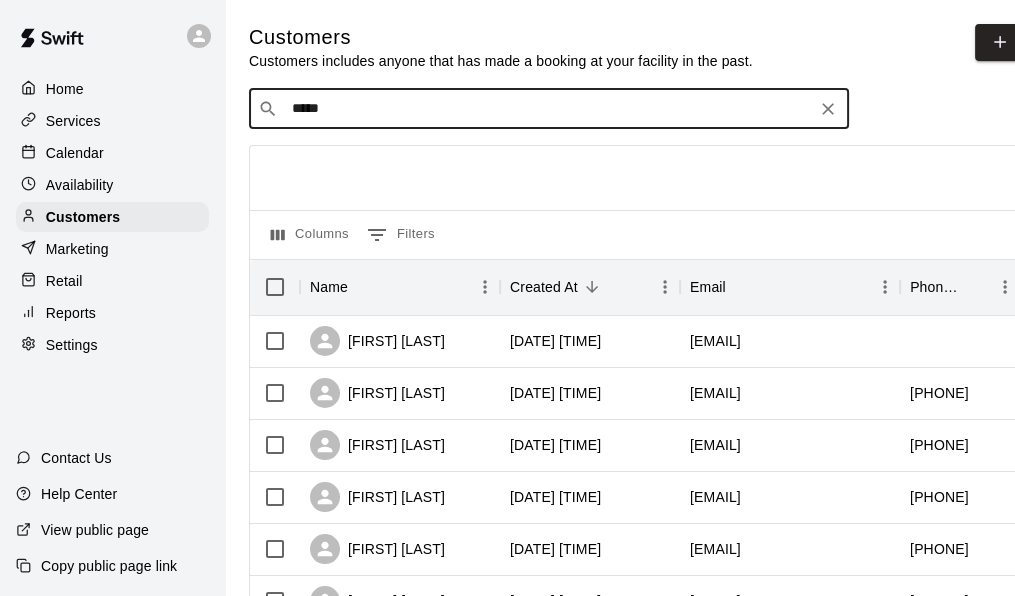 type on "******" 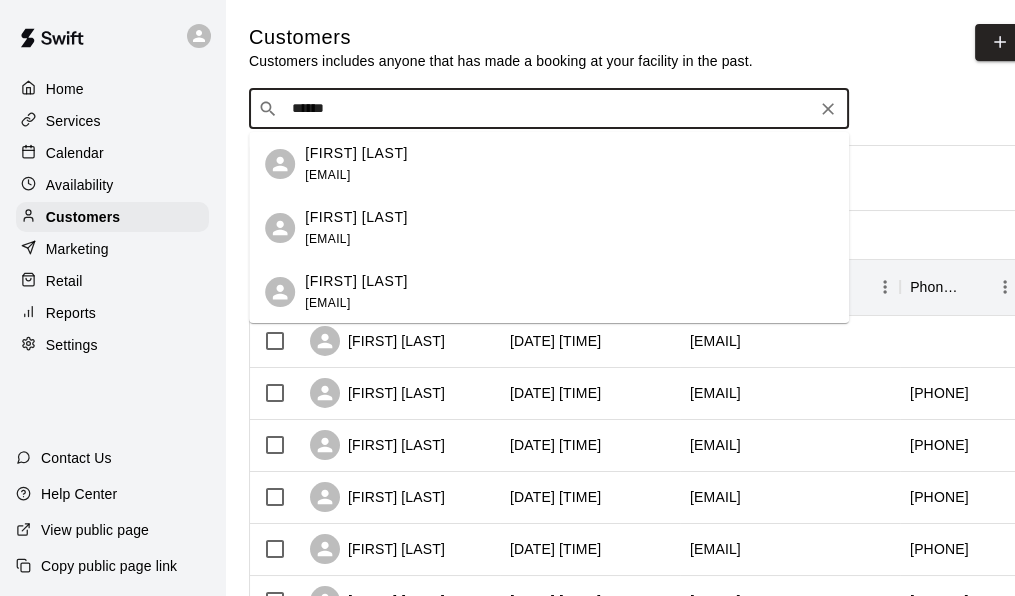 click on "[EMAIL]" at bounding box center (327, 175) 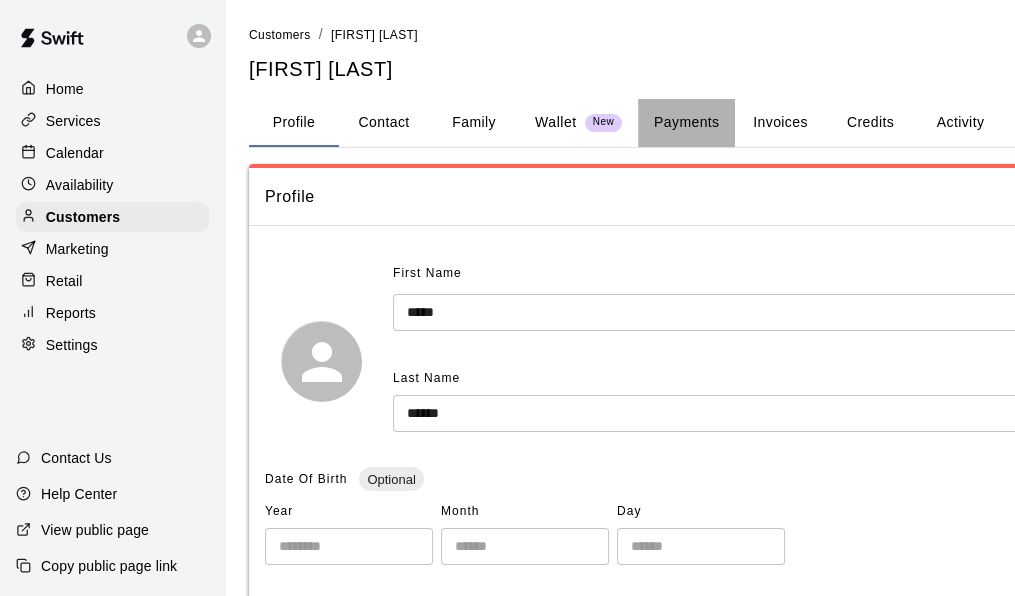 click on "Payments" at bounding box center [686, 123] 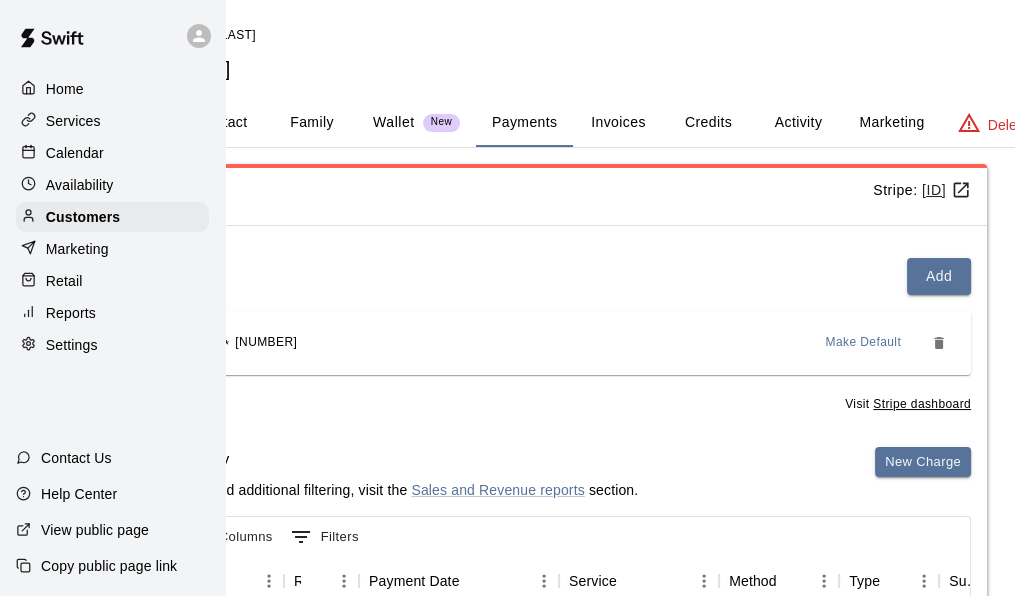 scroll, scrollTop: 0, scrollLeft: 216, axis: horizontal 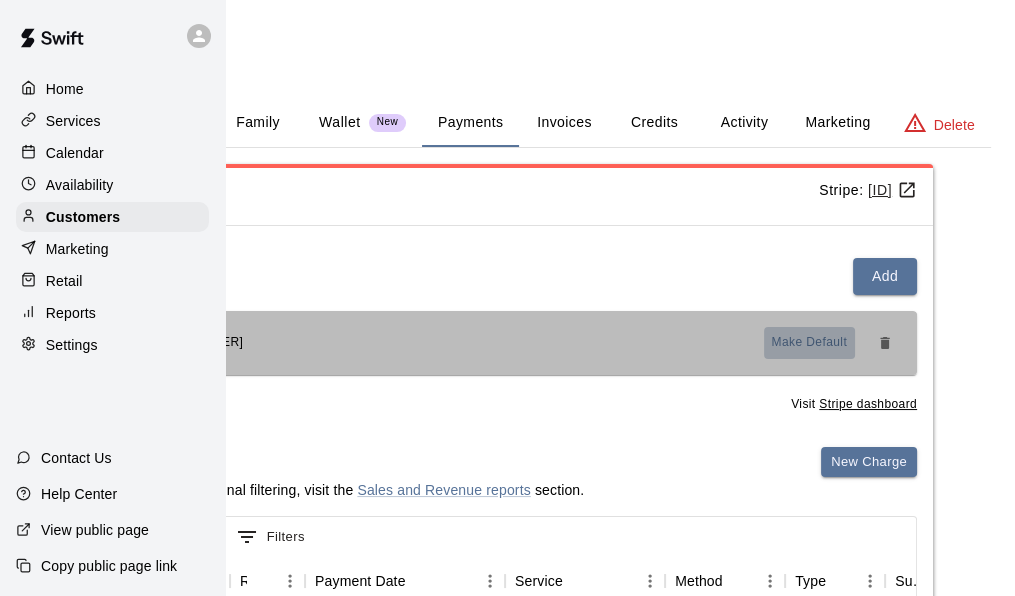 click on "Make Default" at bounding box center [810, 343] 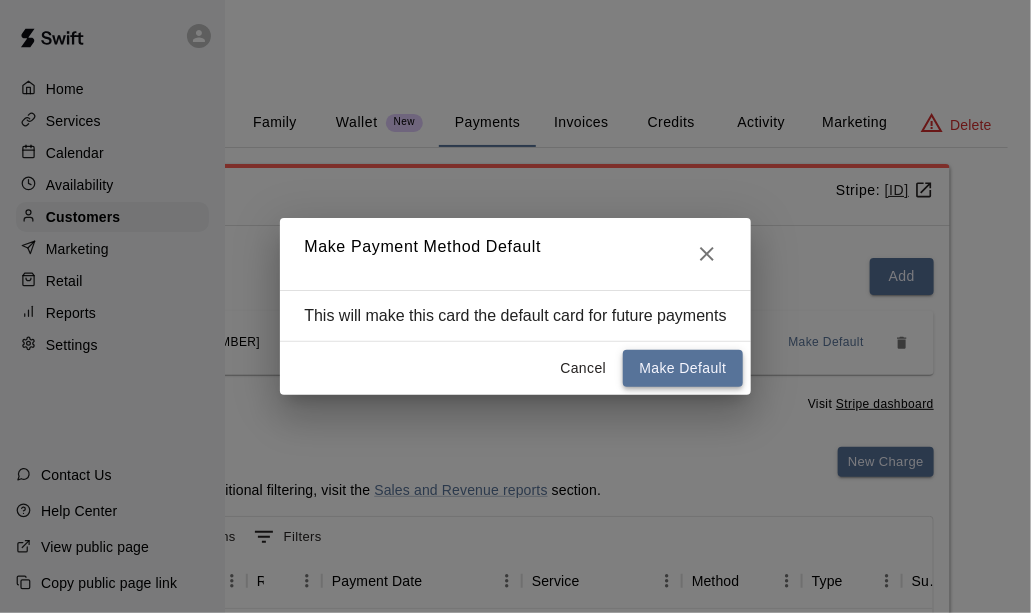 click on "Make Default" at bounding box center (682, 368) 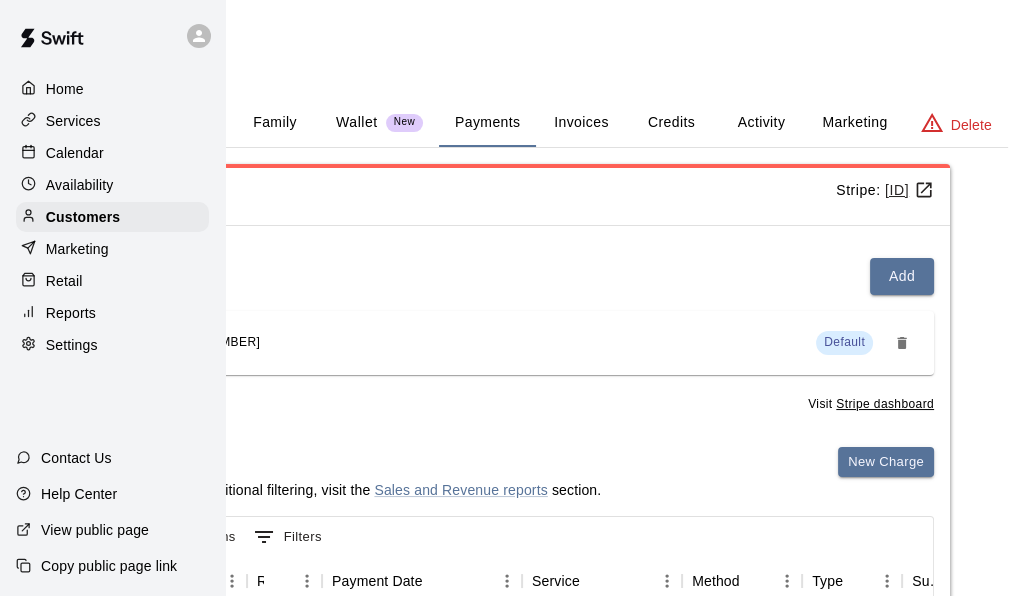 scroll, scrollTop: 94, scrollLeft: 199, axis: both 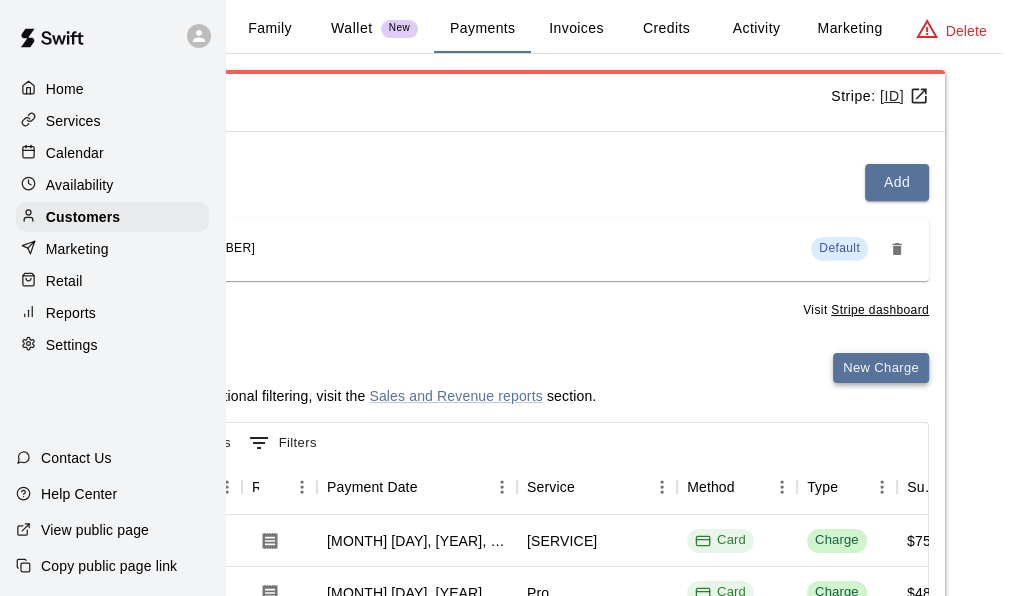 click on "New Charge" at bounding box center (881, 368) 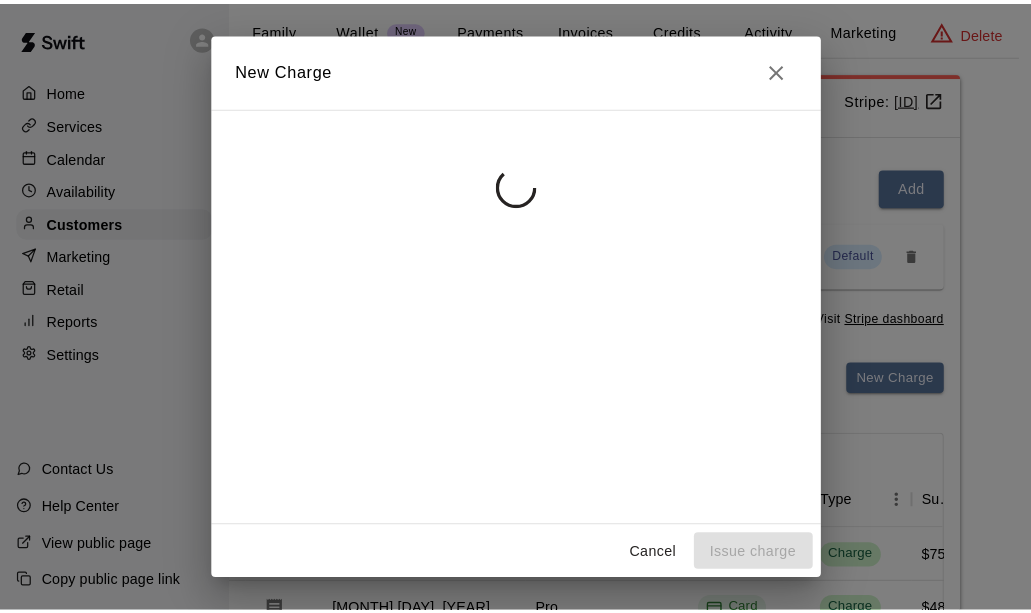scroll, scrollTop: 94, scrollLeft: 199, axis: both 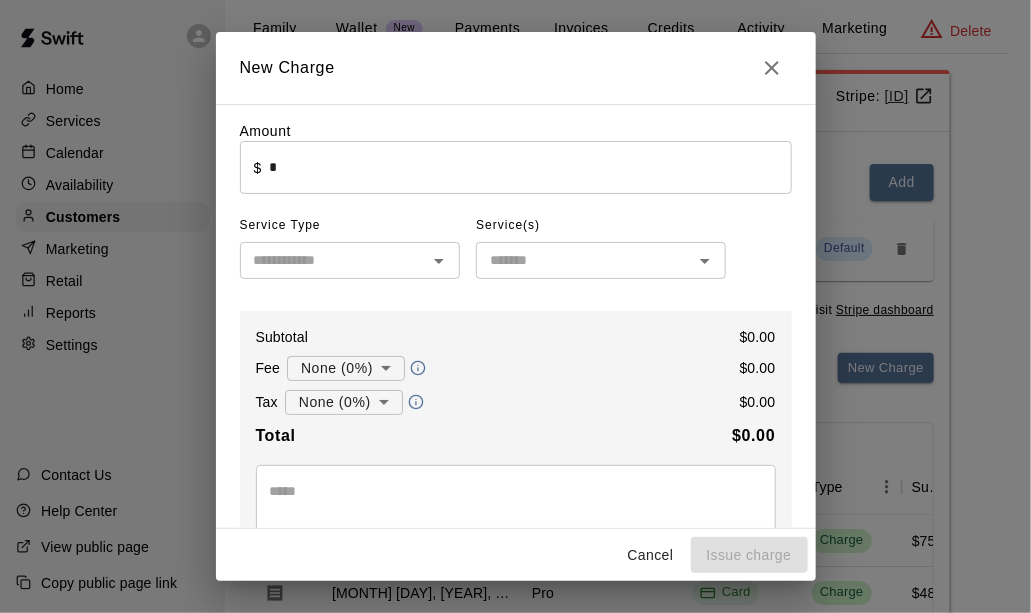 click on "*" at bounding box center (530, 167) 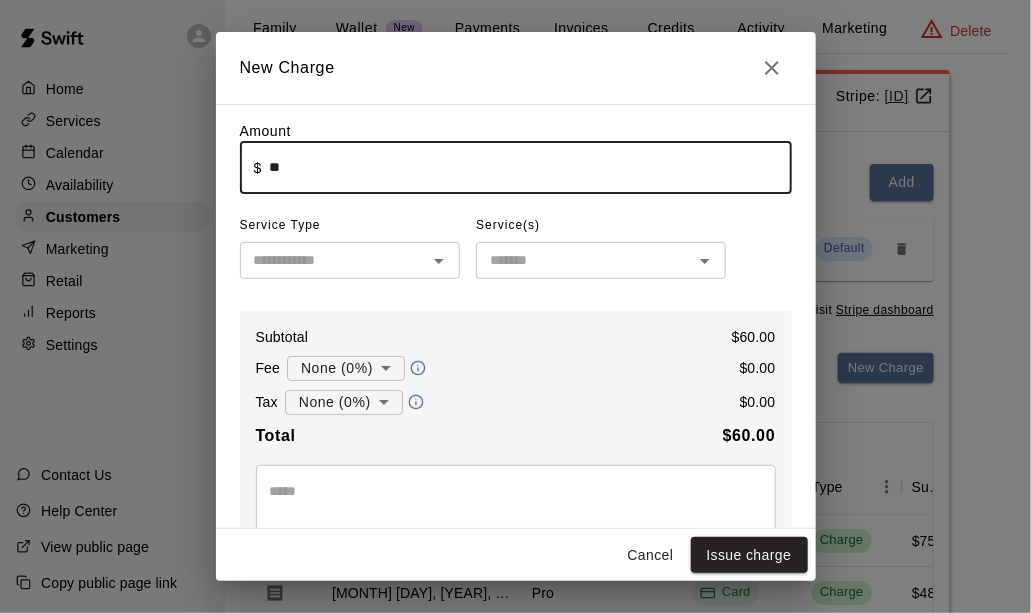 click on "Home Services Calendar Availability Customers Marketing Retail Reports Settings Contact Us Help Center View public page Copy public page link Customers / [FIRST] [LAST] [FIRST] [LAST] Profile Contact Family Wallet New Payments Invoices Credits Activity Marketing Delete Payments Stripe:   [ID] Cards Add **** **** **** 7079 Default Visit   Stripe dashboard   Payment History For more details and additional filtering,   visit the   Sales and Revenue reports   section. New Charge Export Columns 0 Filters Id Refund Receipt Payment Date Service Method Type Subtotal Tax Custom Fee 730519 [MONTH] [DAY], [YEAR], [TIME] [SERVICE] Card Charge $75.00 $0.00 509930 [MONTH] [DAY], [YEAR], [TIME] Pro  Card Charge $48.93 $4.65 458083 [MONTH] [DAY], [YEAR], [TIME] Pro  Card Charge $49.00 $4.66 398086 [MONTH] [DAY], [YEAR], [TIME] Pro  Card Charge $49.00 $4.66 374379 [MONTH] [DAY], [YEAR], [TIME] Other Card Charge $15.00 $1.43 Rows per page: 100 *** 1–5 of 5 Swift - Edit Customer Close cross-small New Charge Amount ​ $ ** ​ ​ ​" at bounding box center [316, 411] 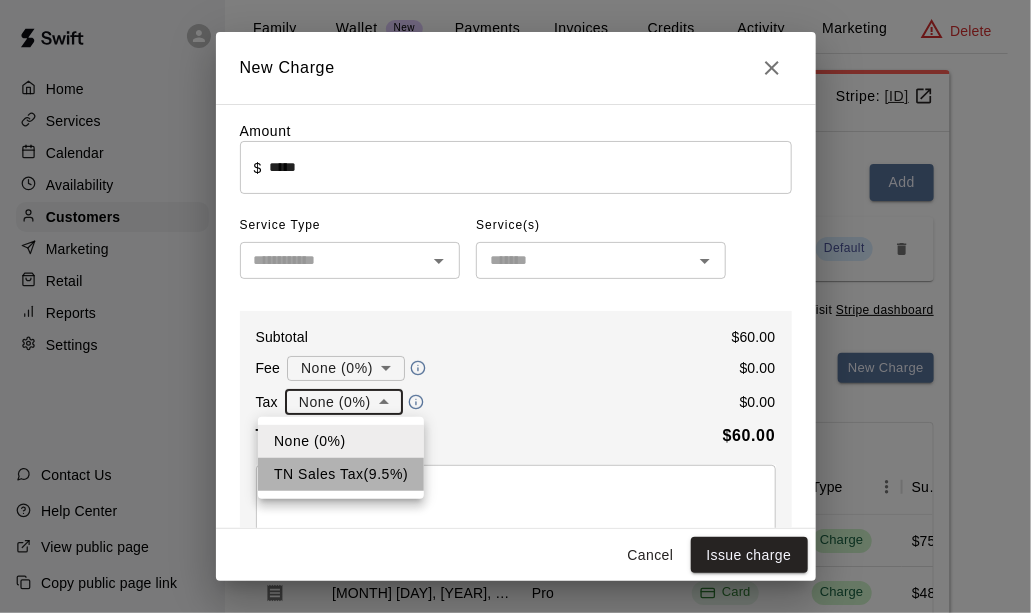 click on "TN Sales Tax  ( 9.5 %)" at bounding box center [341, 474] 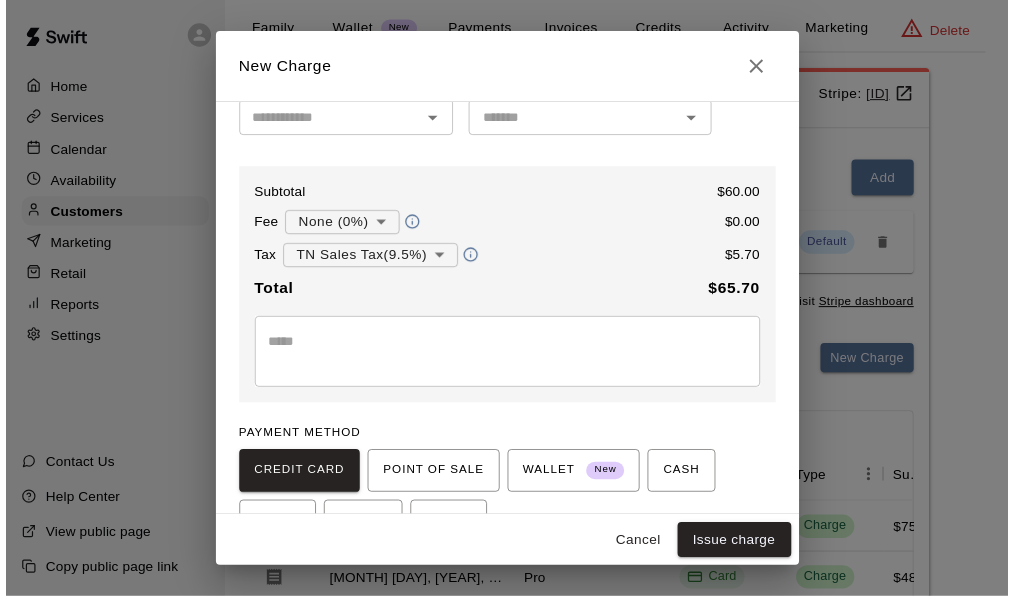 scroll, scrollTop: 142, scrollLeft: 0, axis: vertical 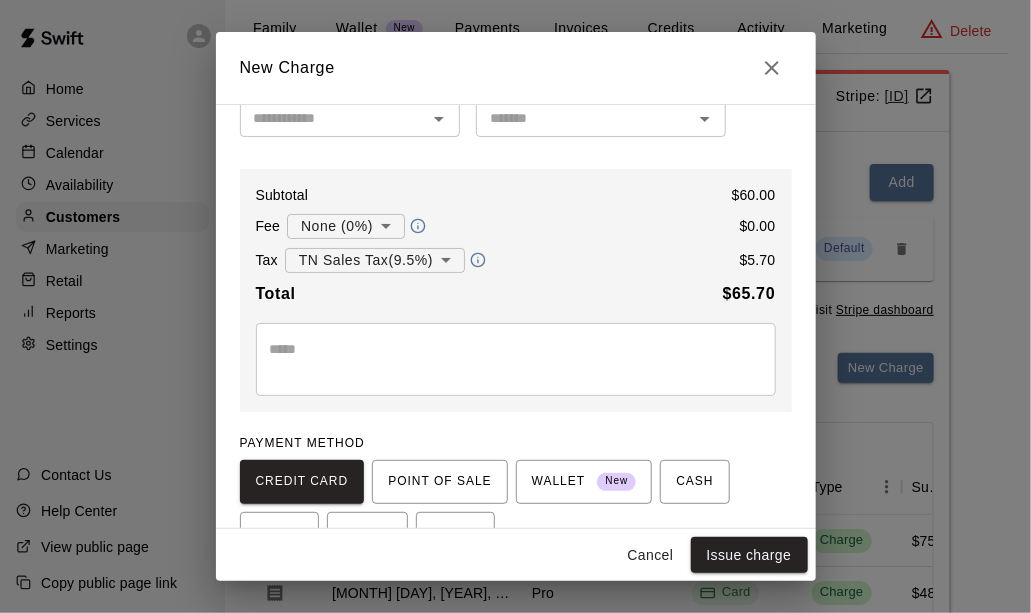 click at bounding box center (516, 359) 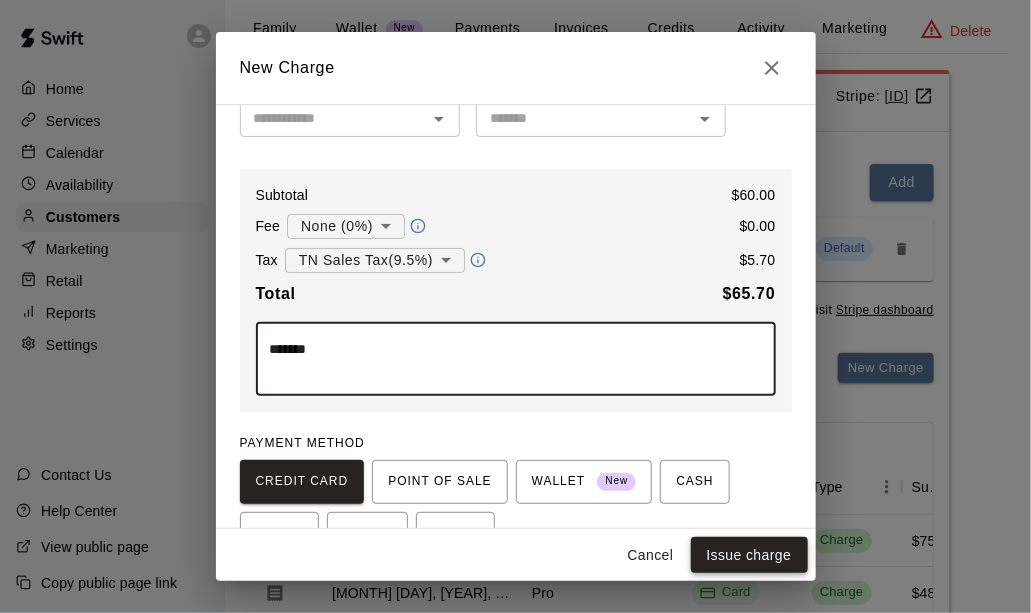 type on "*******" 